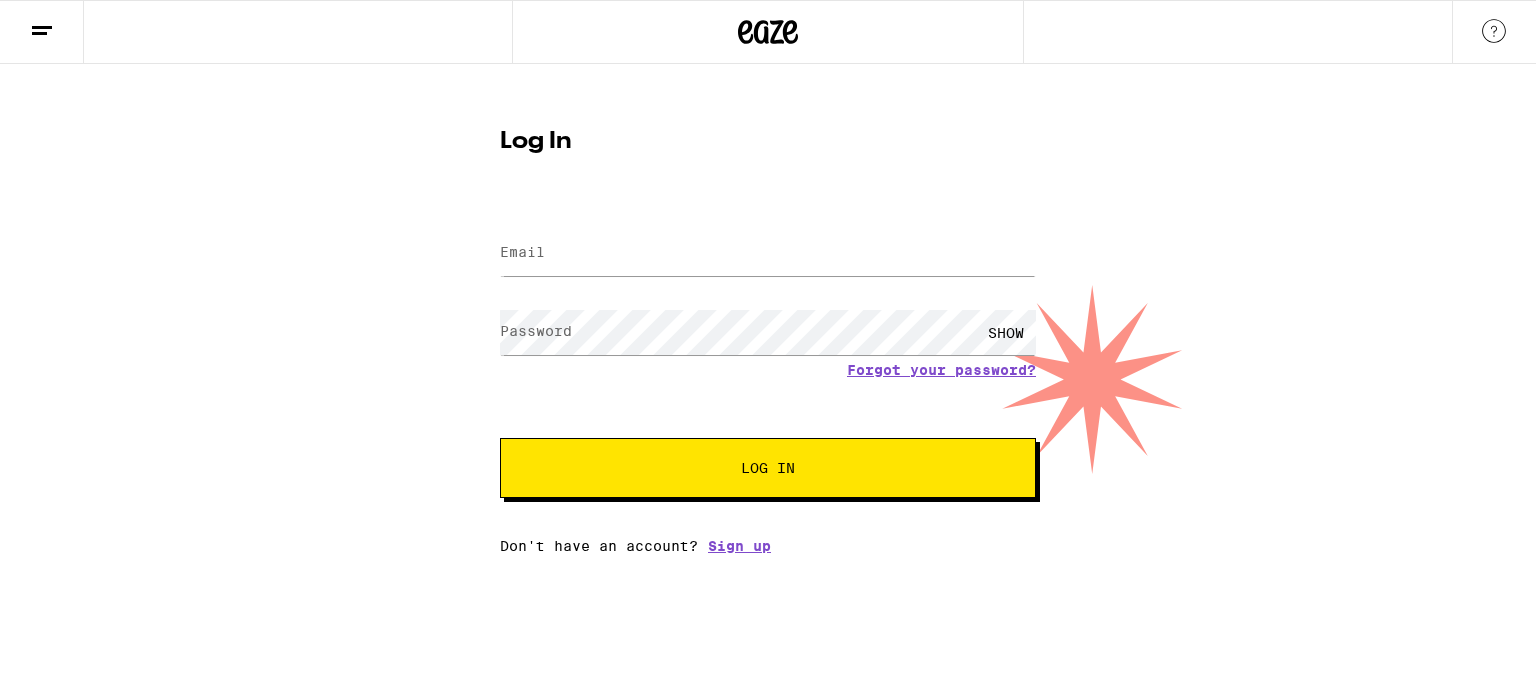 scroll, scrollTop: 0, scrollLeft: 0, axis: both 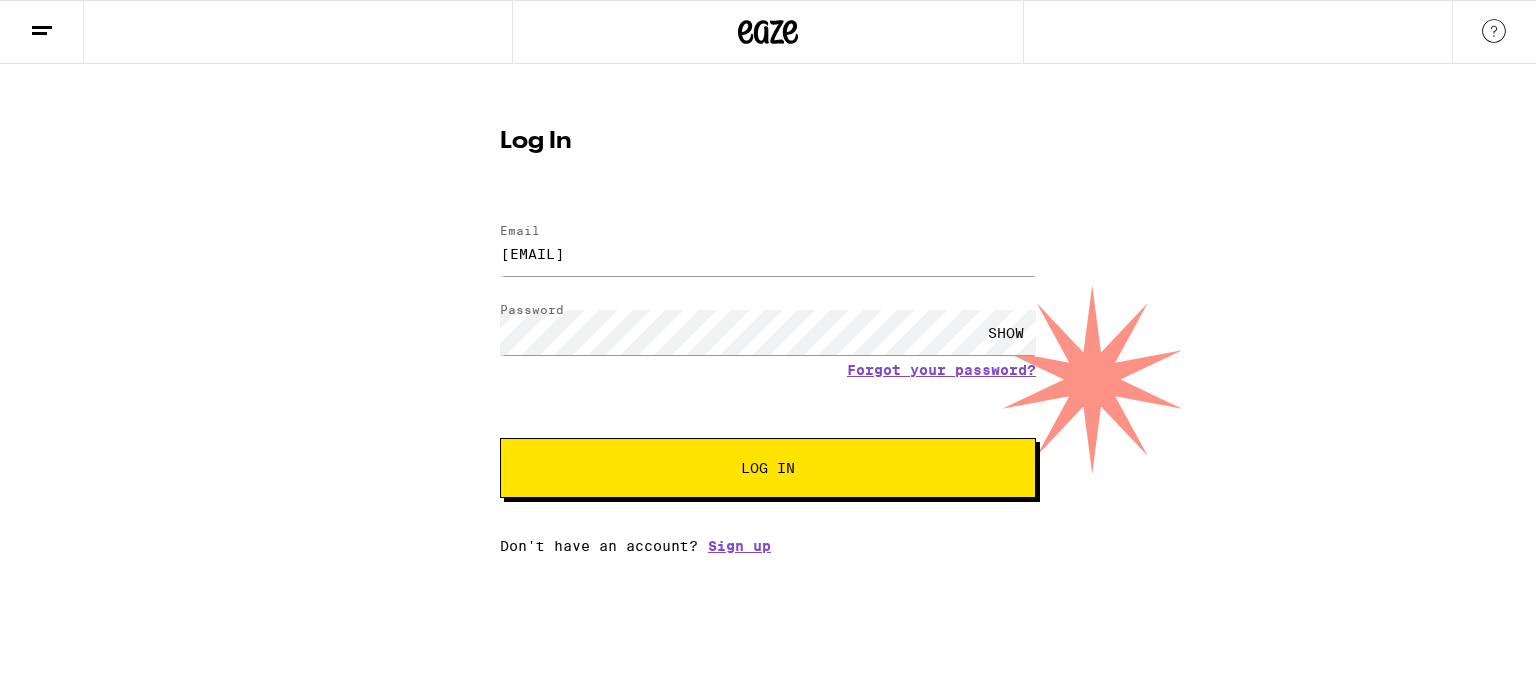 click on "Log In" at bounding box center (768, 468) 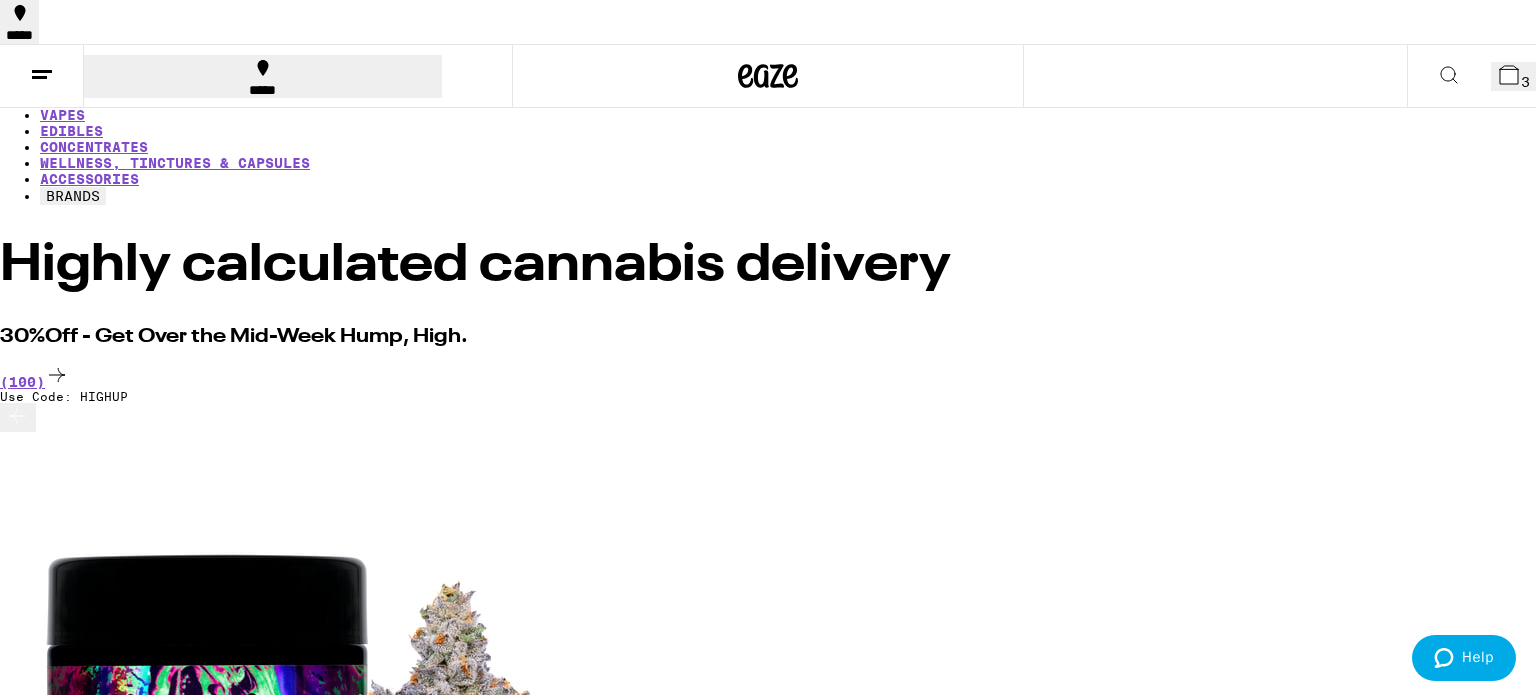 click 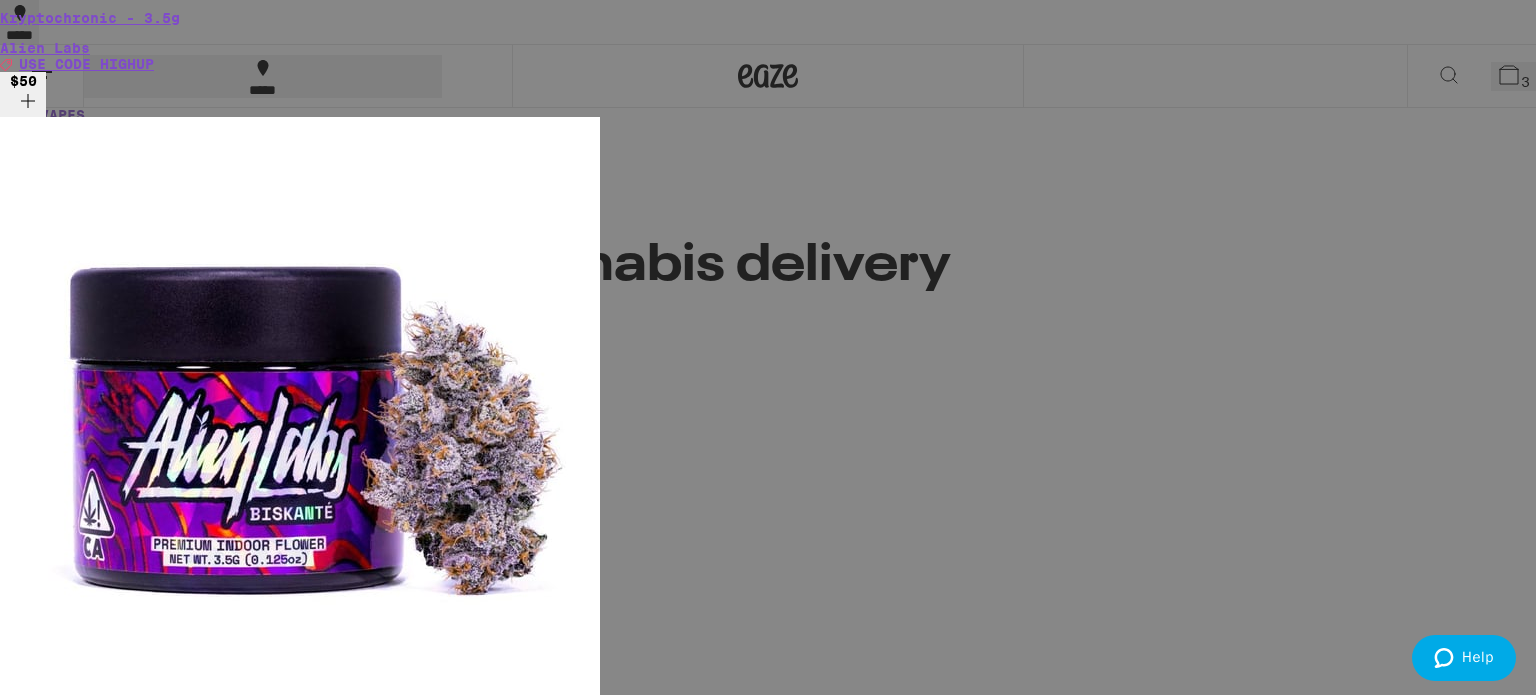 scroll, scrollTop: 0, scrollLeft: 0, axis: both 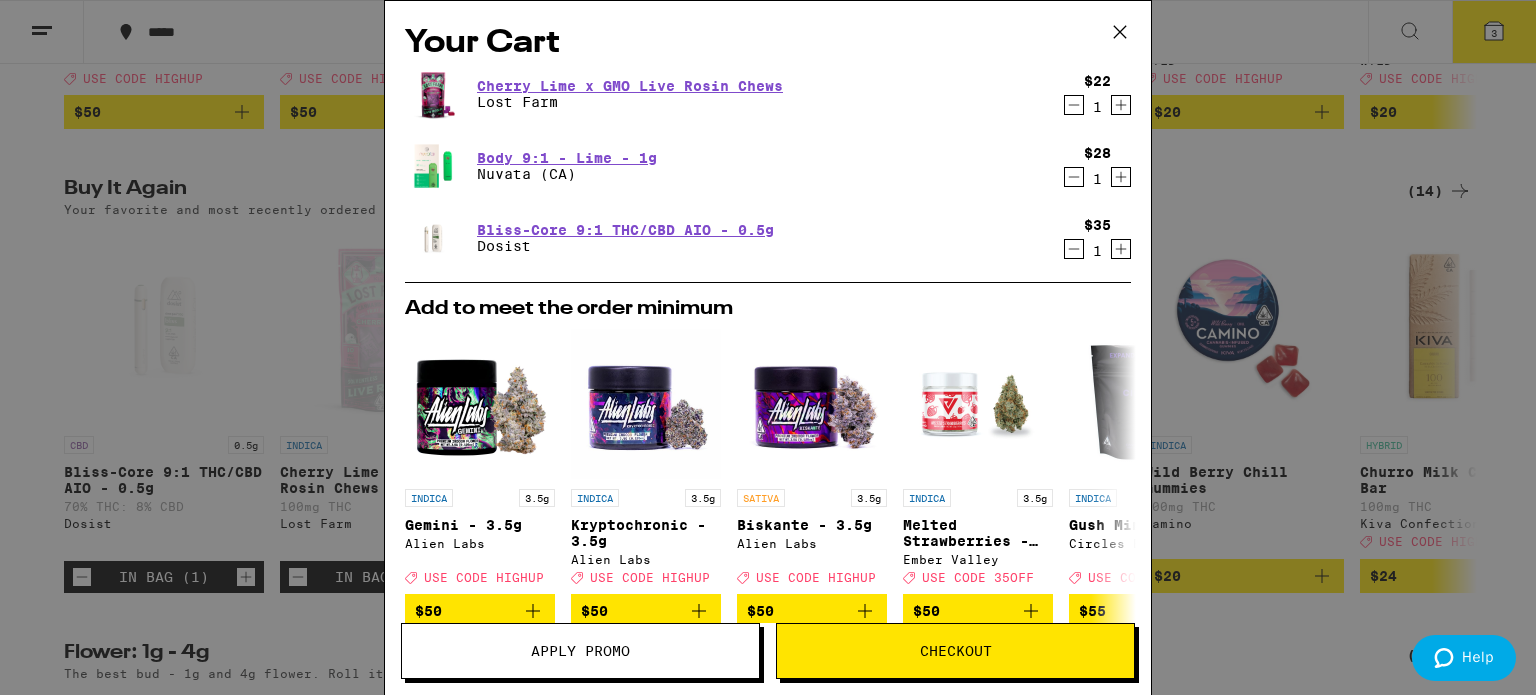 click 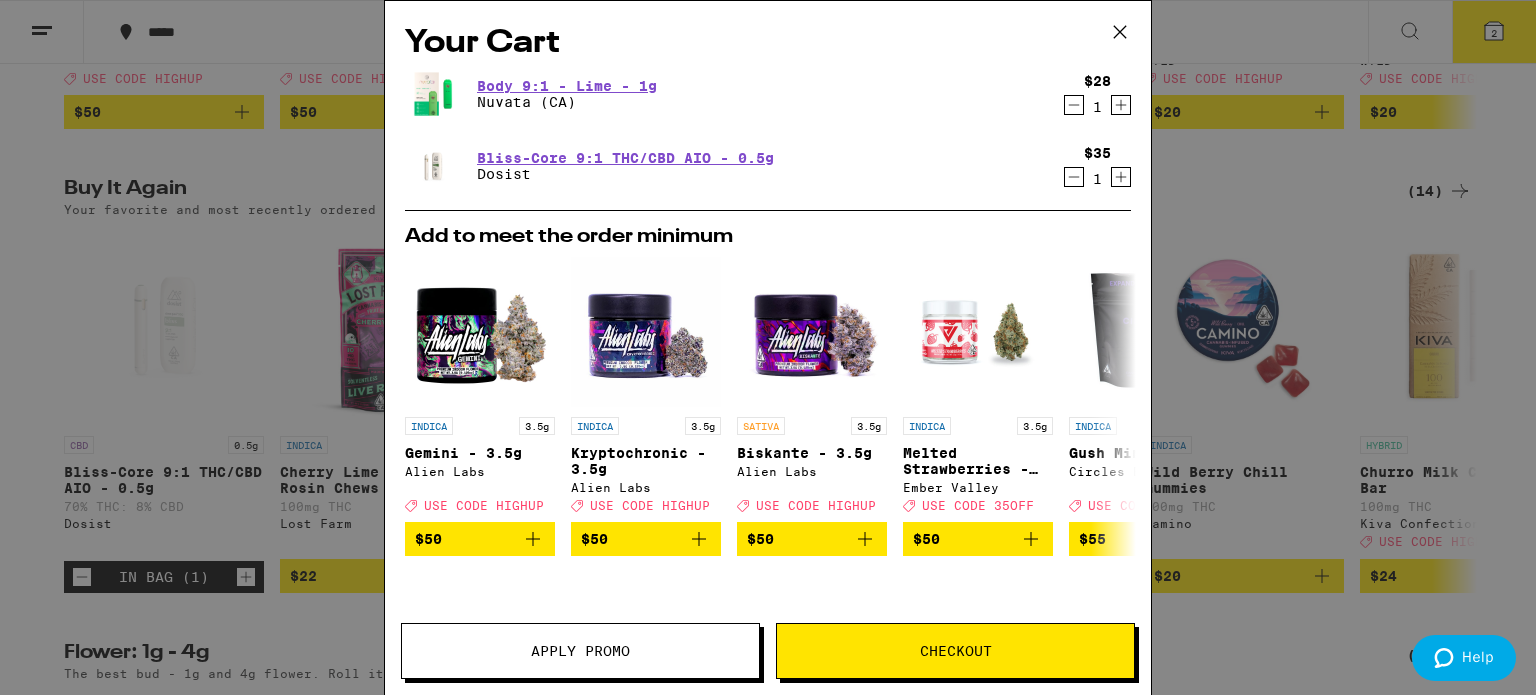 click 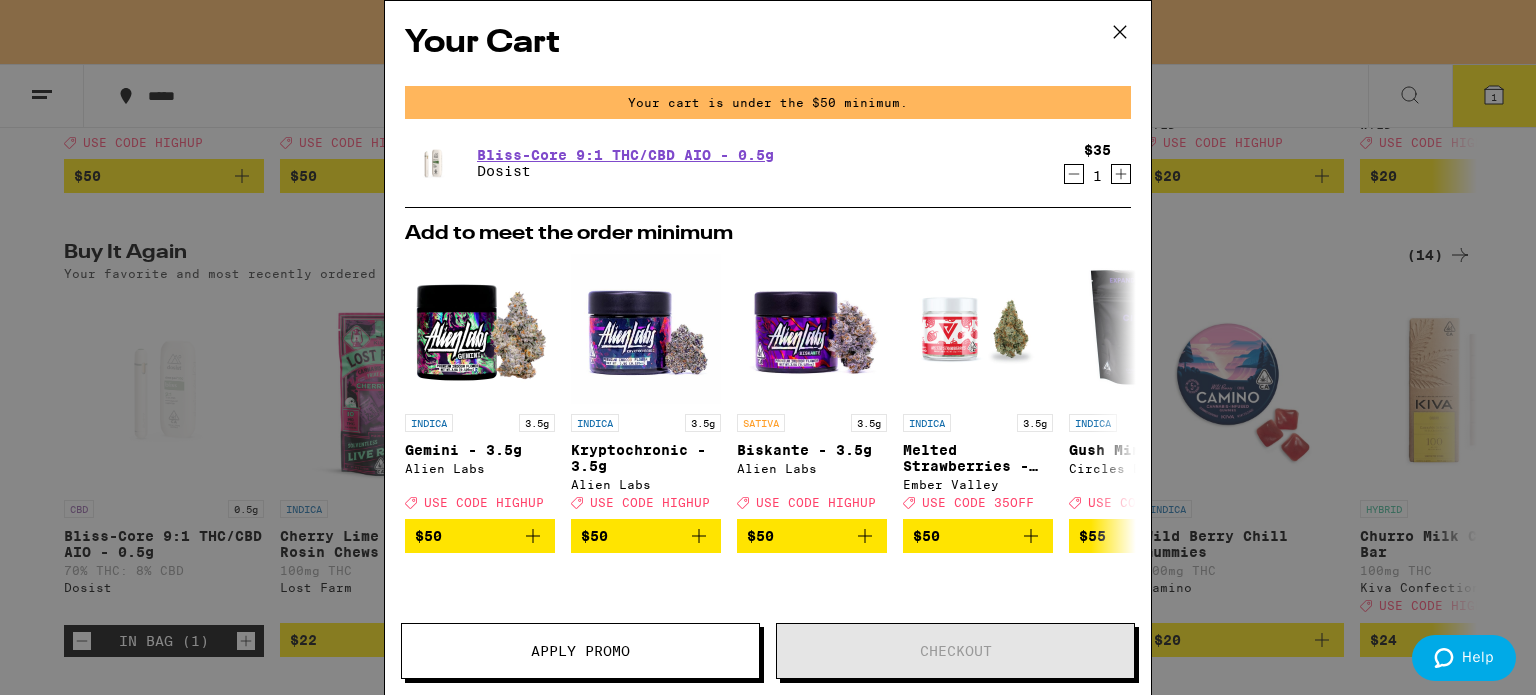 scroll, scrollTop: 638, scrollLeft: 0, axis: vertical 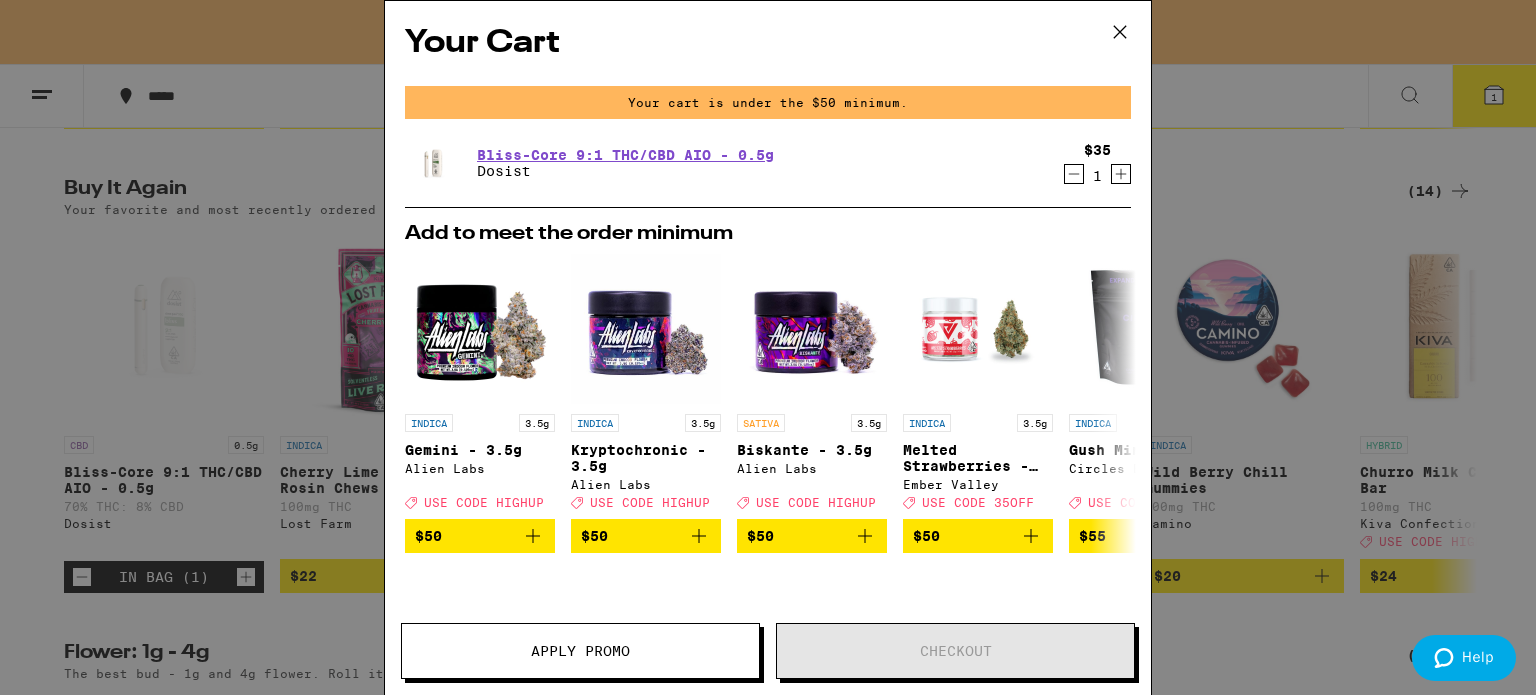 click 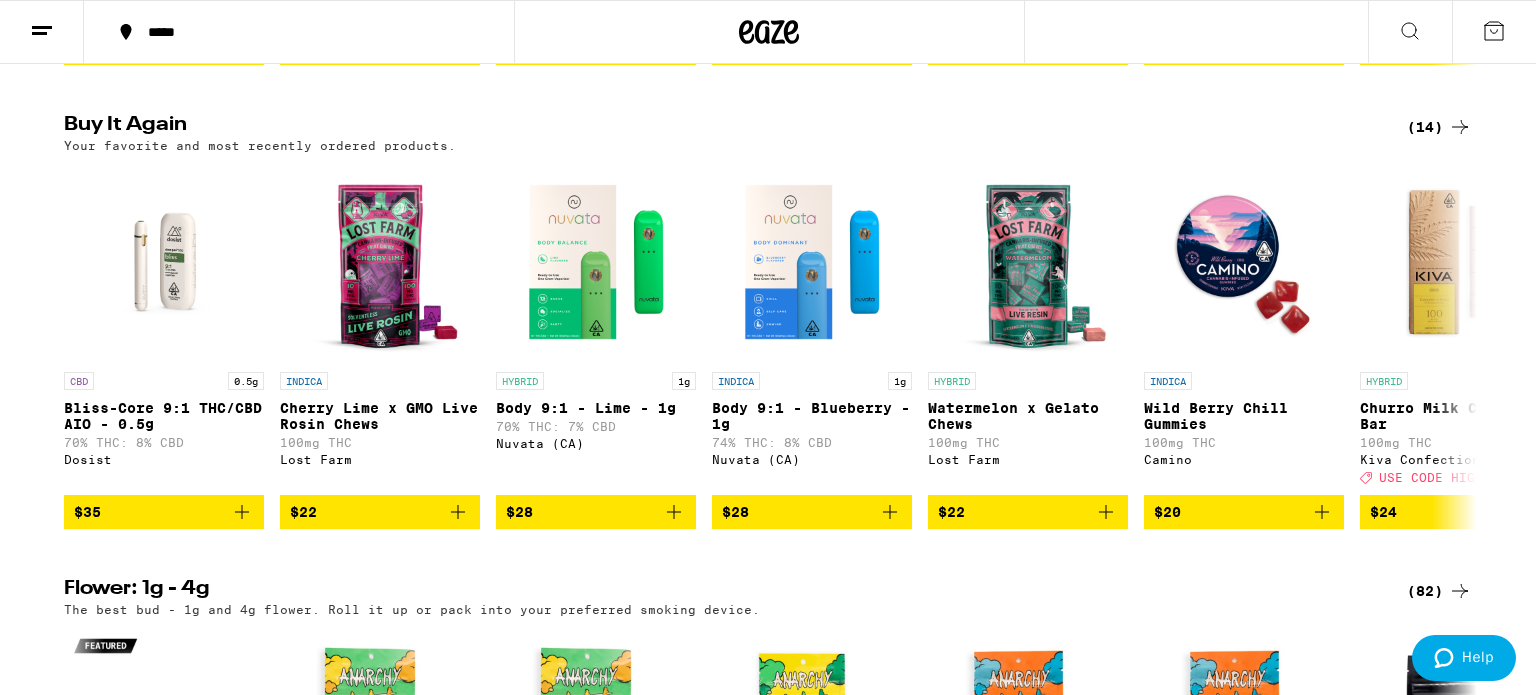 scroll, scrollTop: 574, scrollLeft: 0, axis: vertical 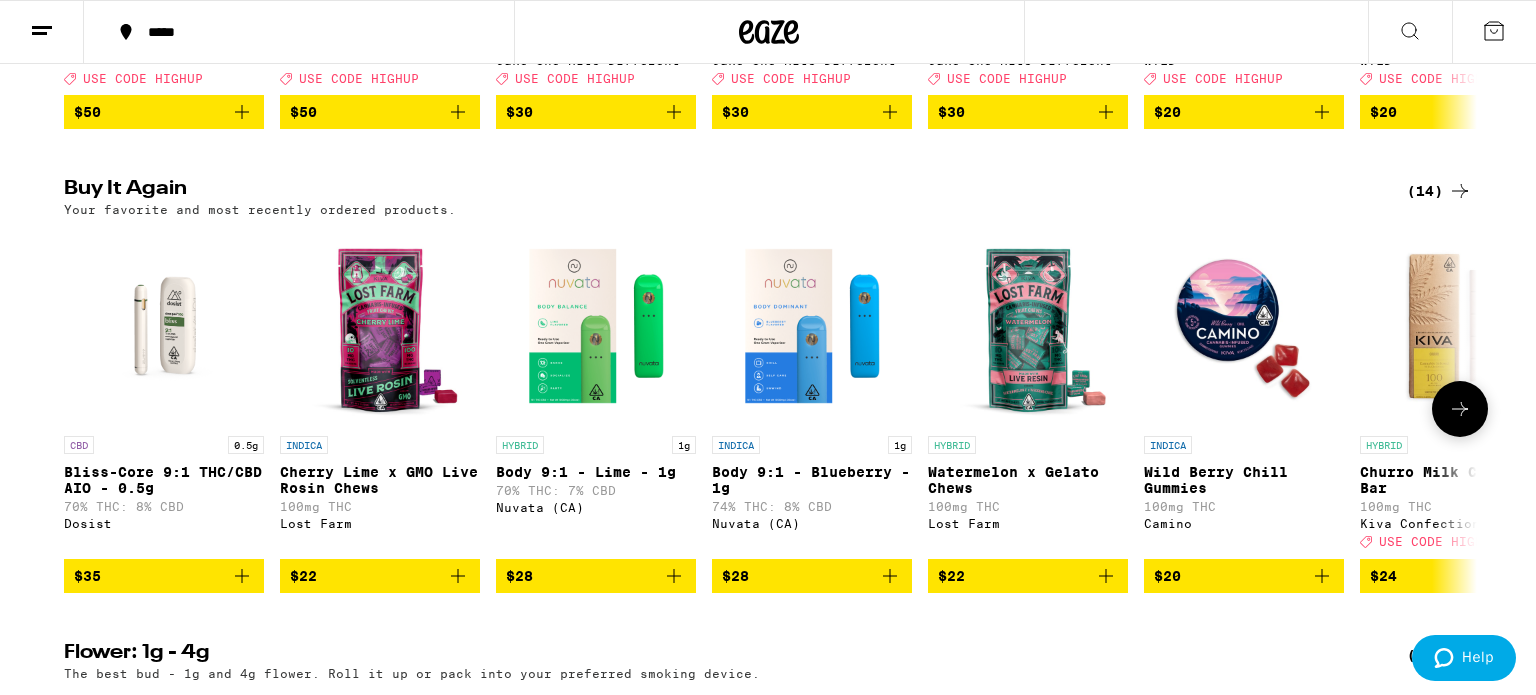 click 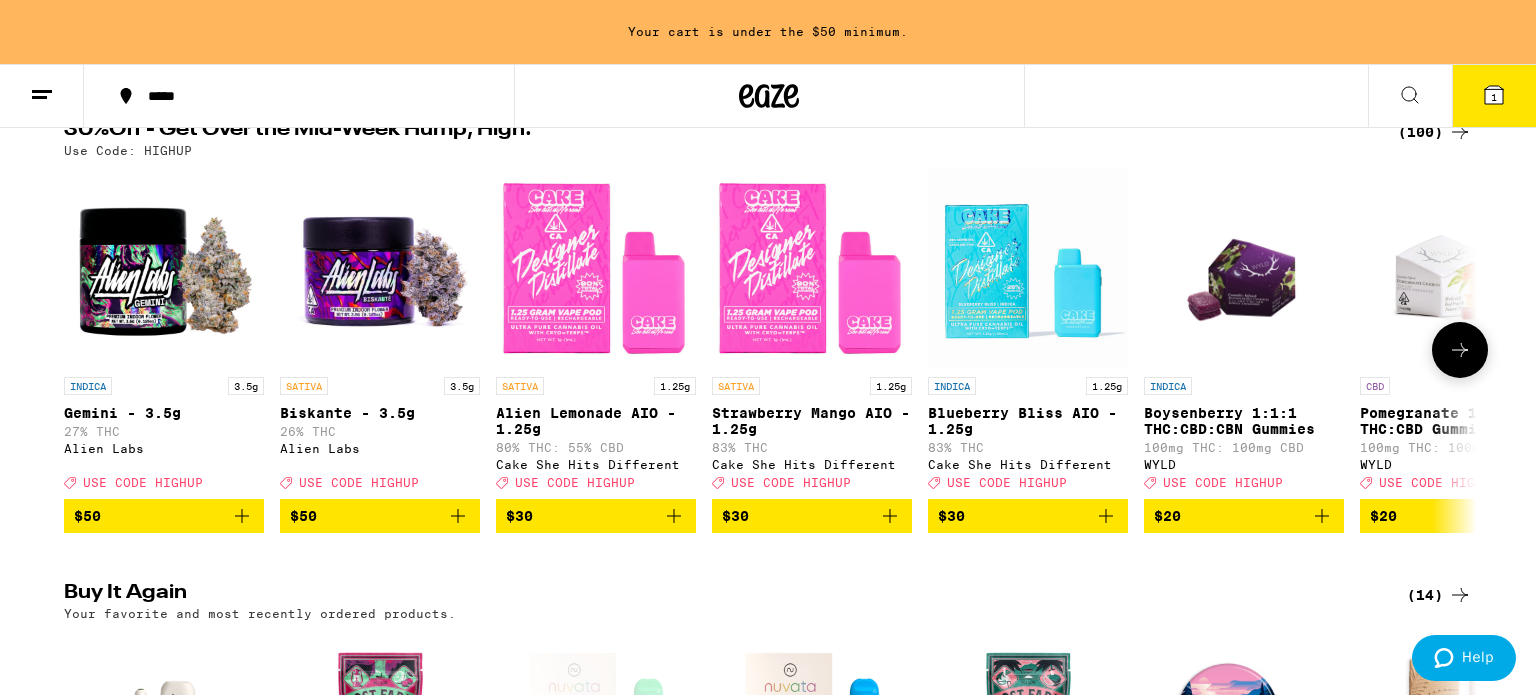 scroll, scrollTop: 0, scrollLeft: 0, axis: both 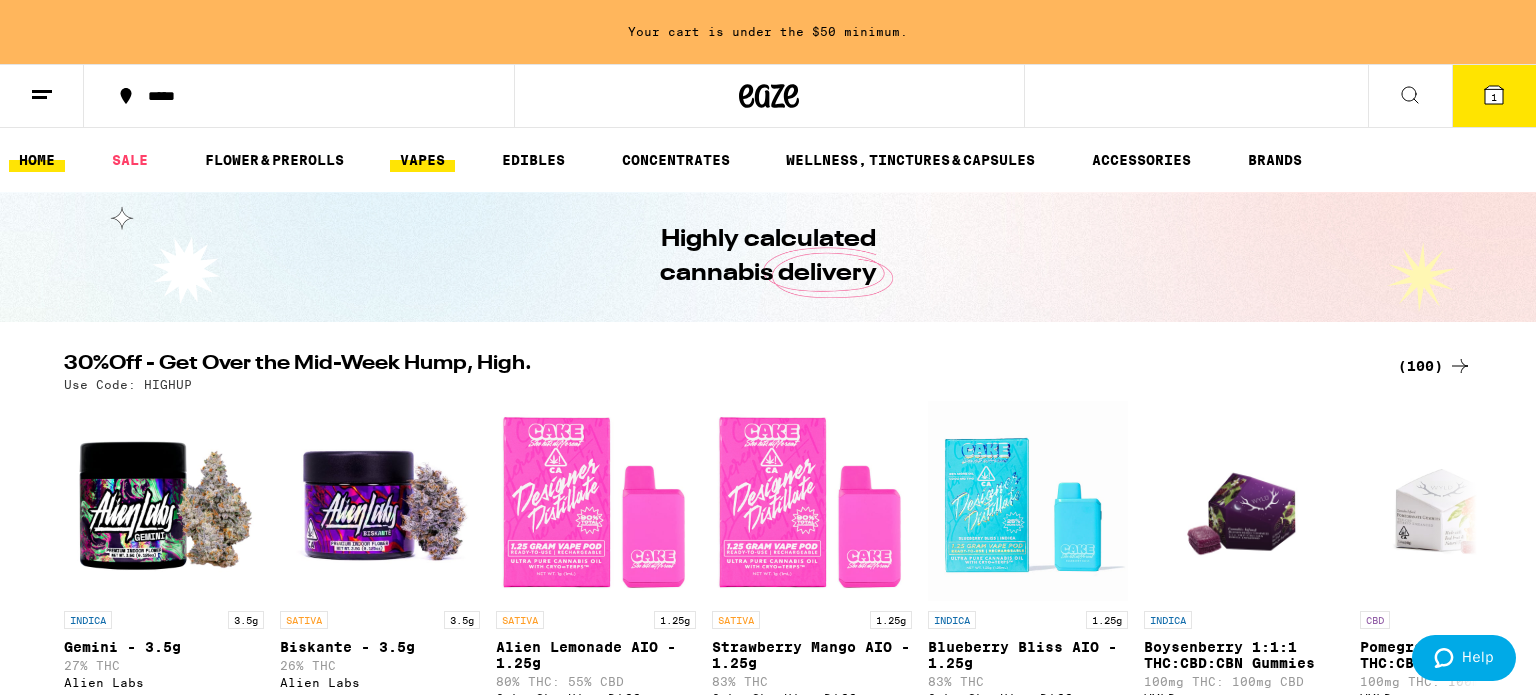 click on "VAPES" at bounding box center [422, 160] 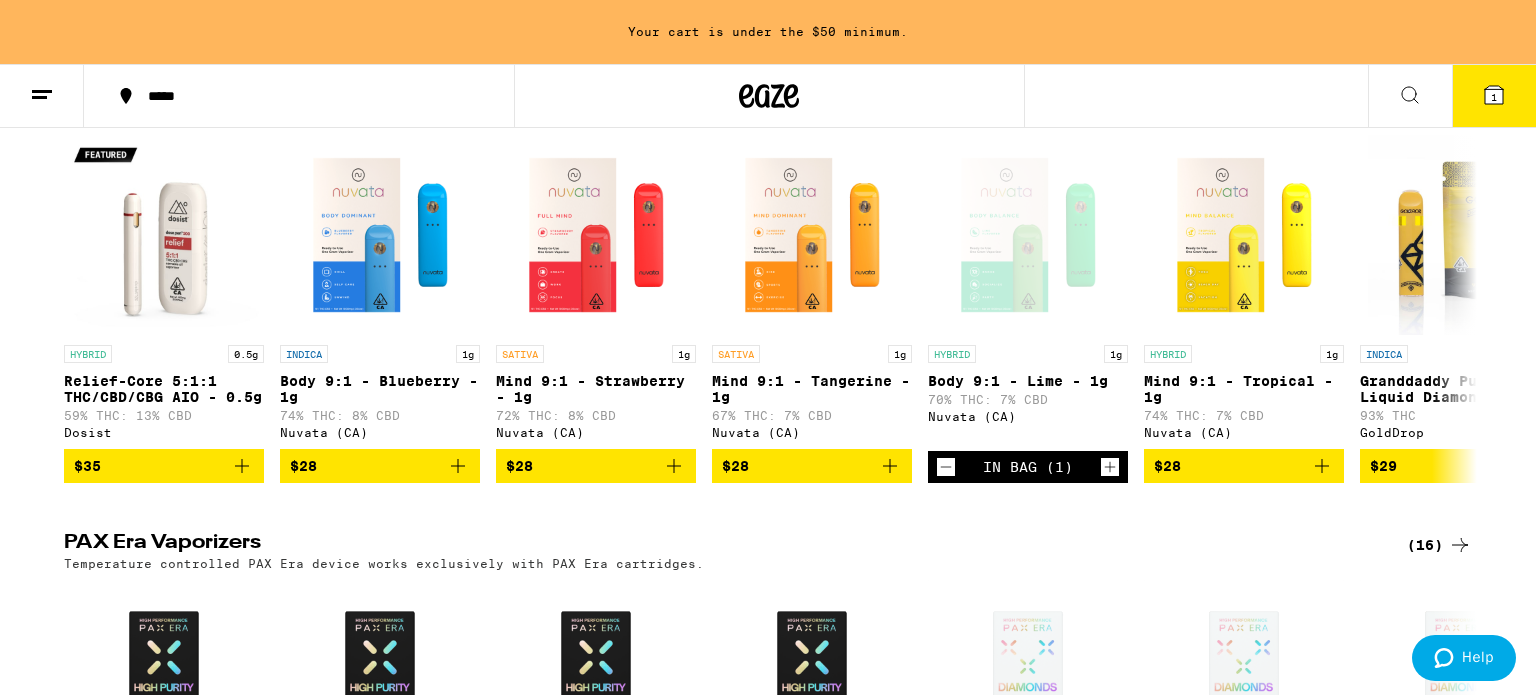 scroll, scrollTop: 1128, scrollLeft: 0, axis: vertical 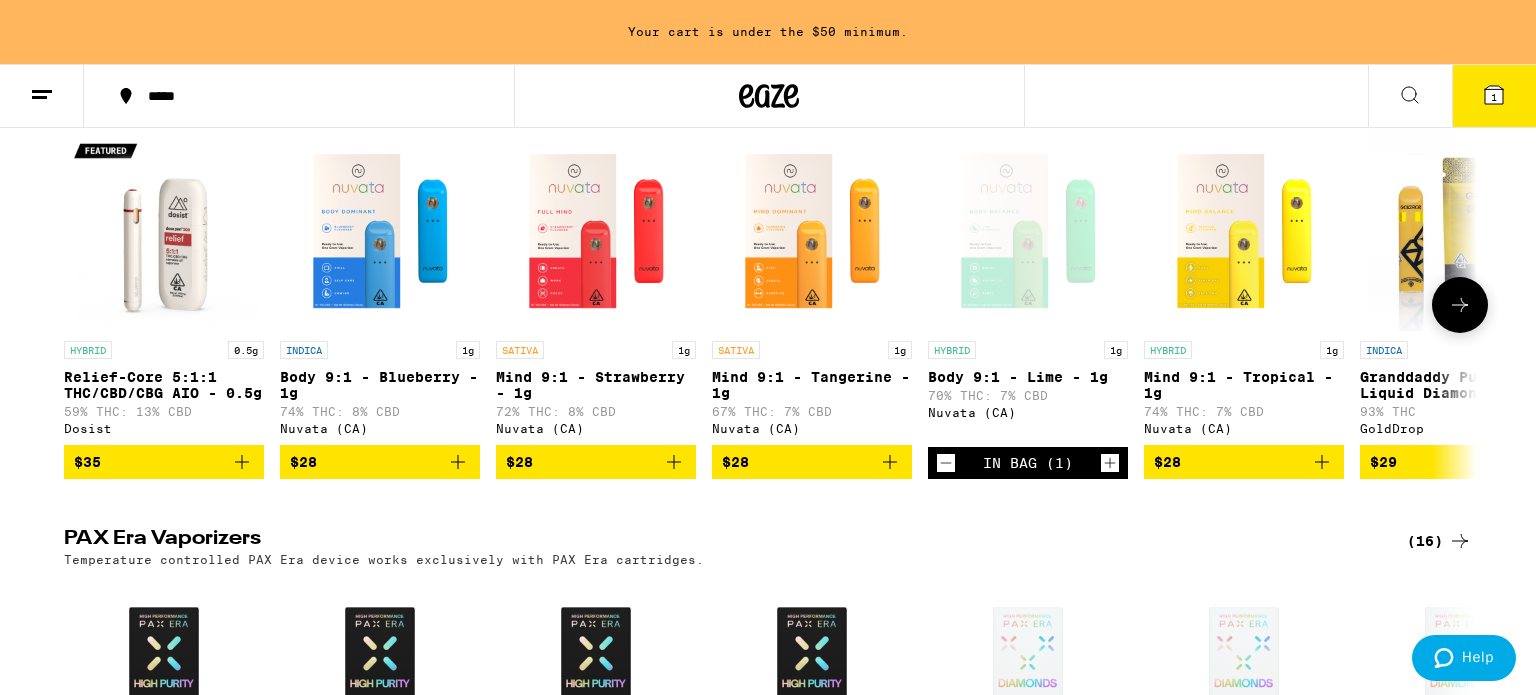 click at bounding box center [1460, 305] 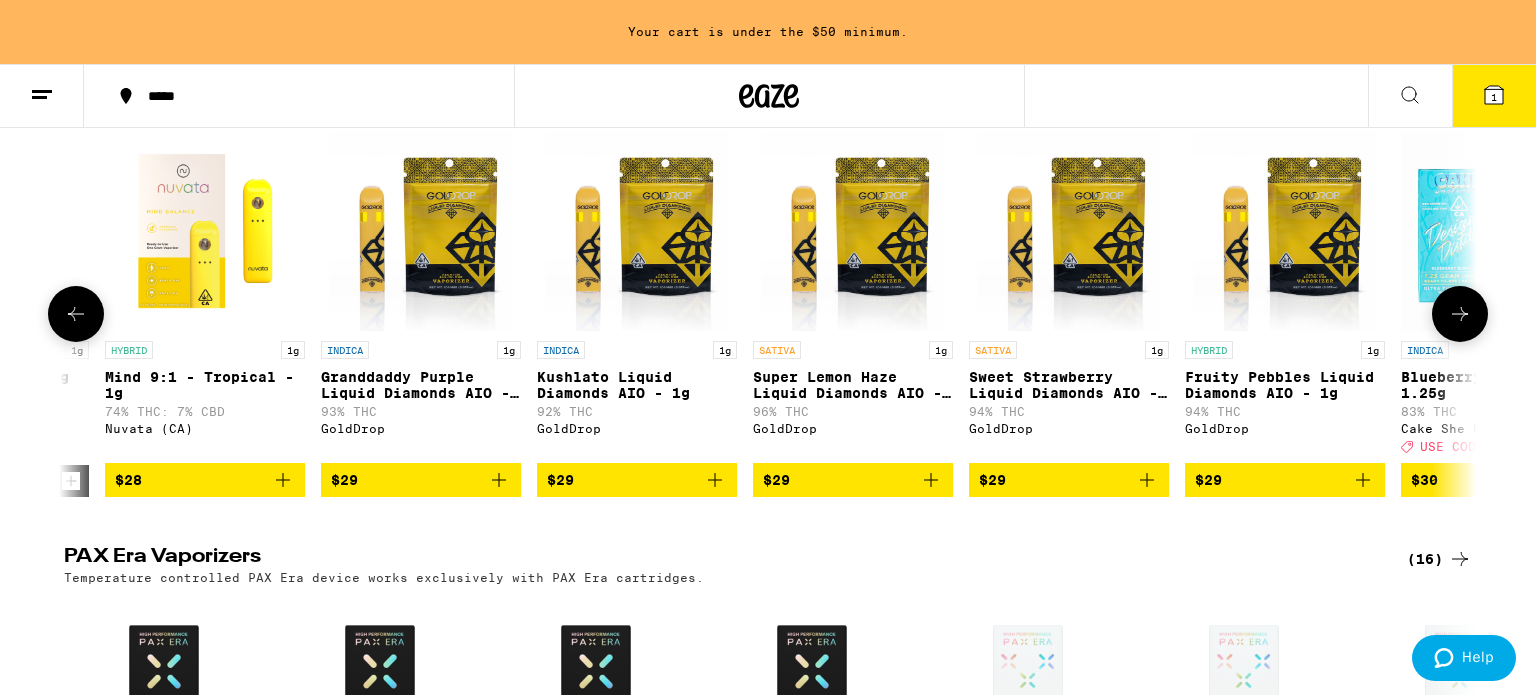 scroll, scrollTop: 0, scrollLeft: 1190, axis: horizontal 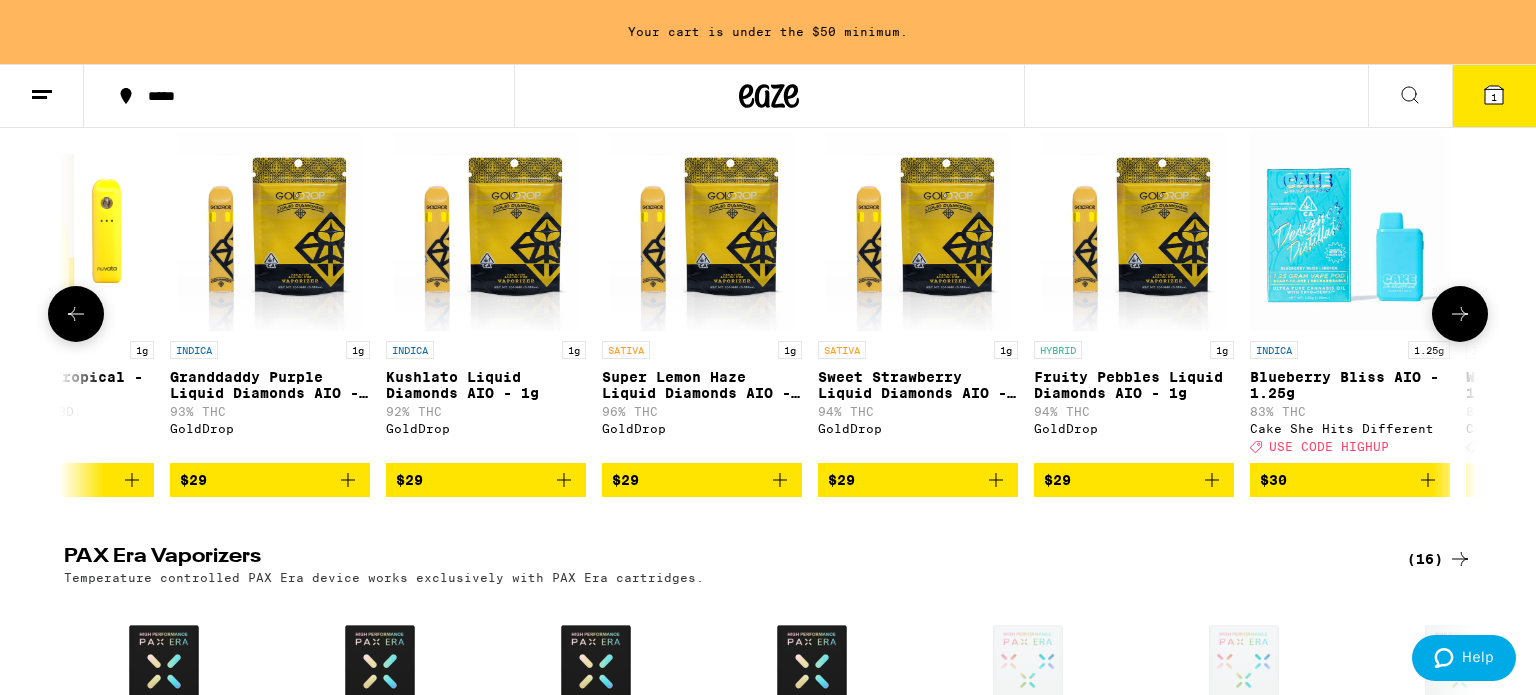 click at bounding box center [1460, 314] 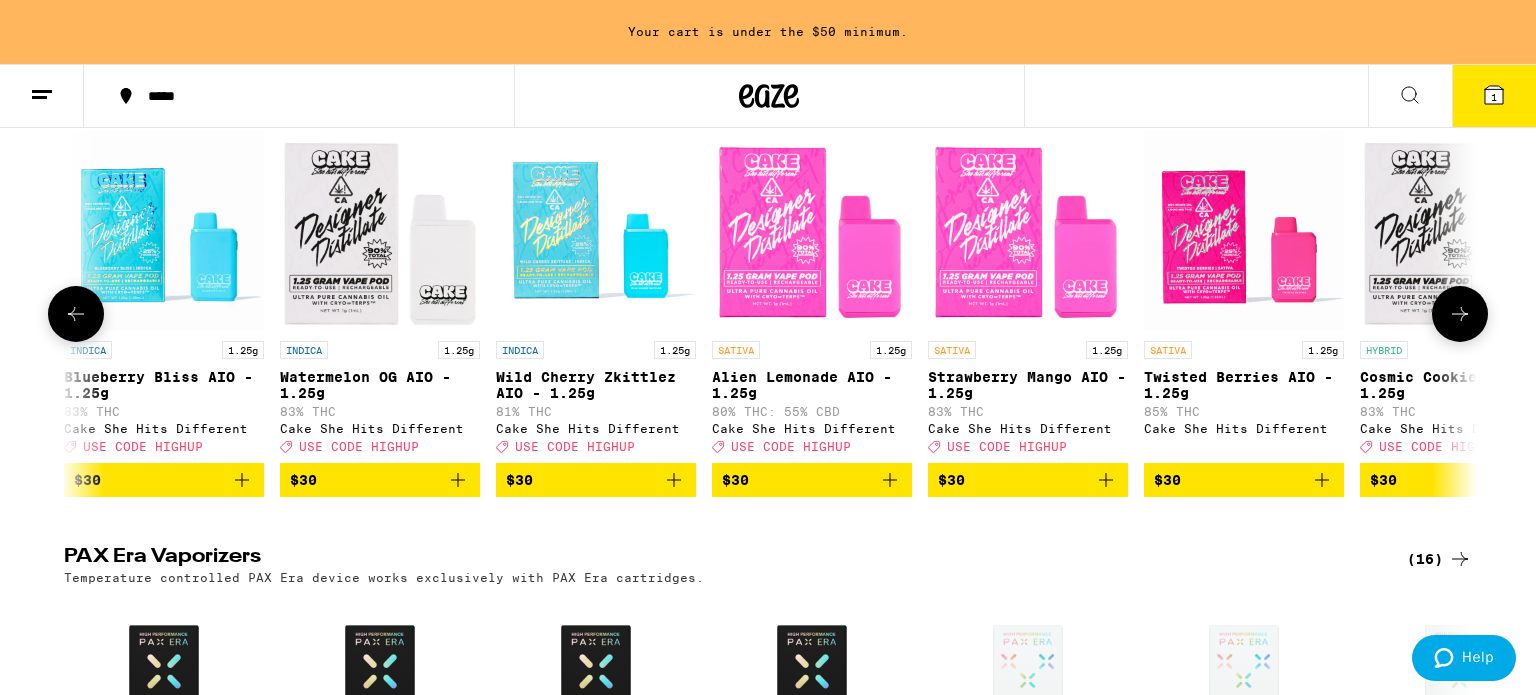 scroll, scrollTop: 0, scrollLeft: 2380, axis: horizontal 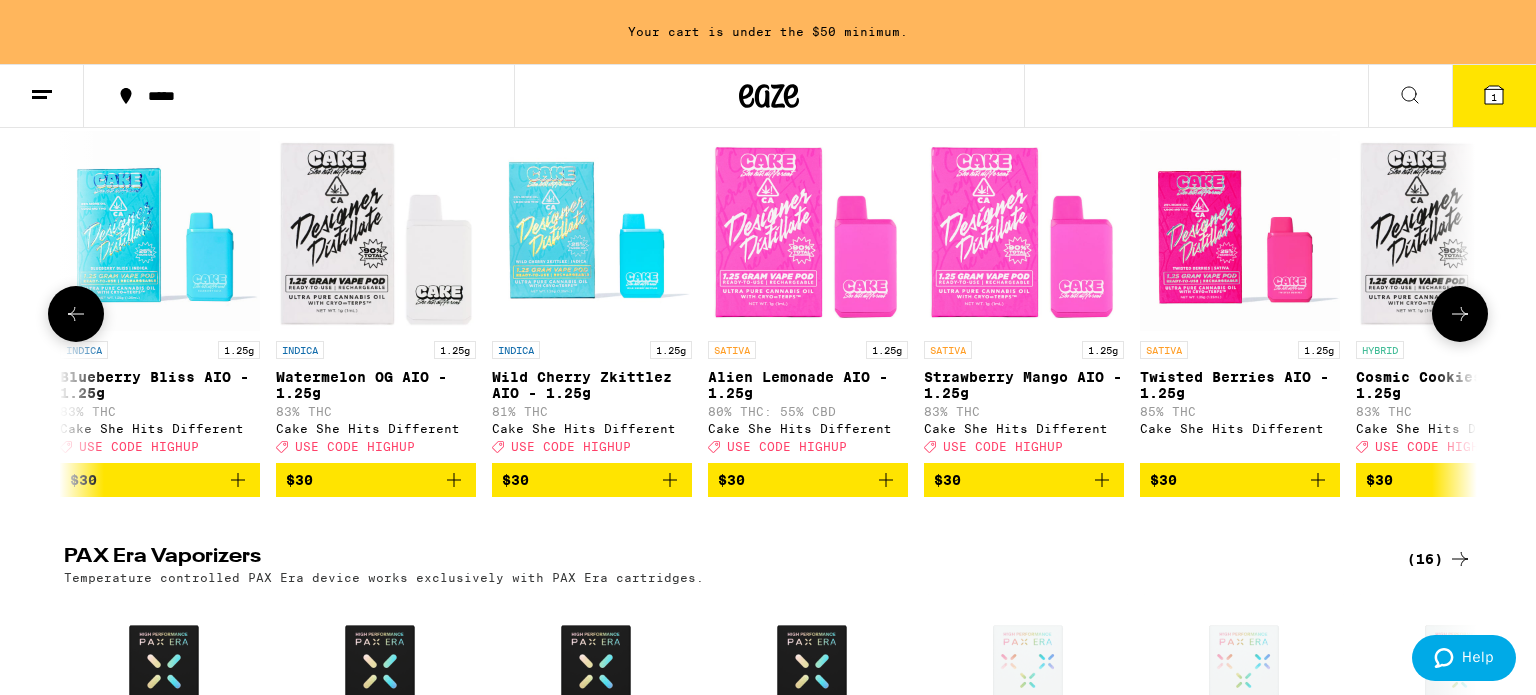 click at bounding box center [1460, 314] 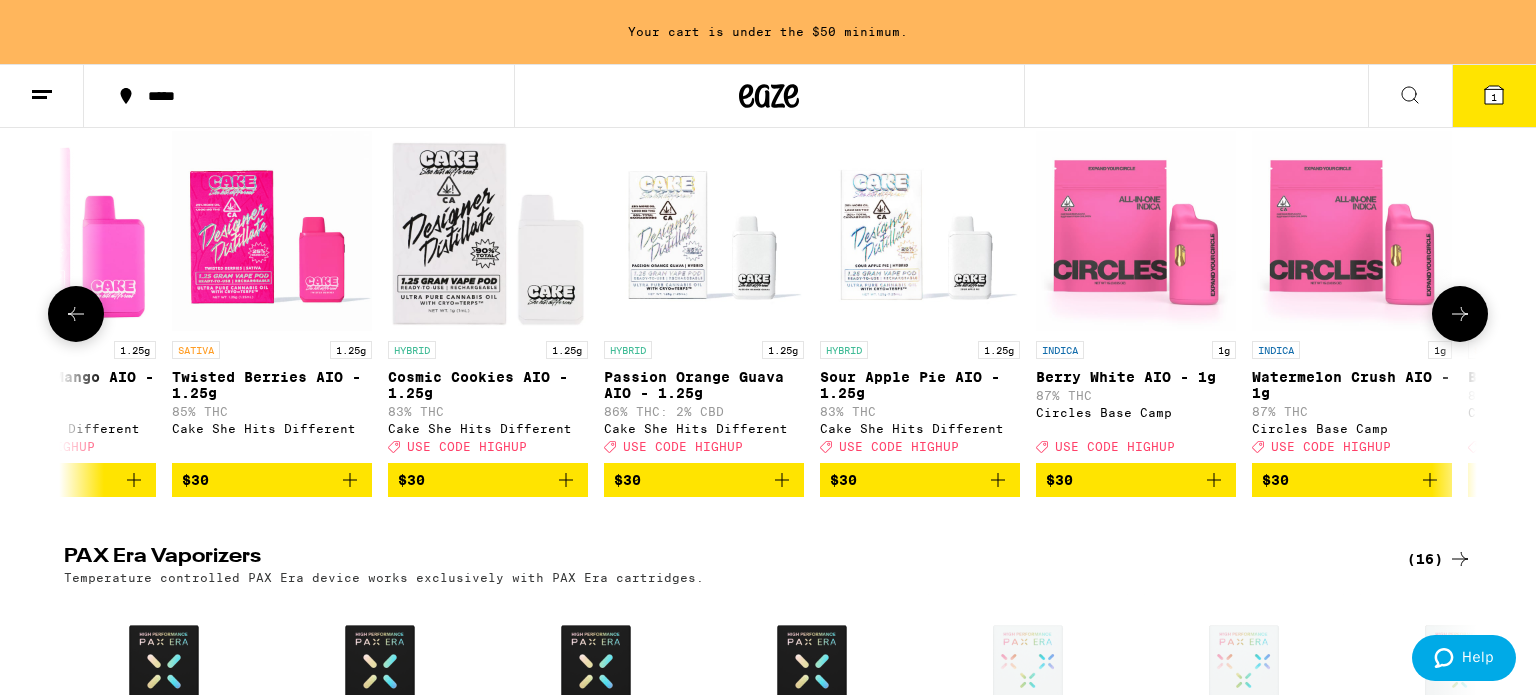 scroll, scrollTop: 0, scrollLeft: 3571, axis: horizontal 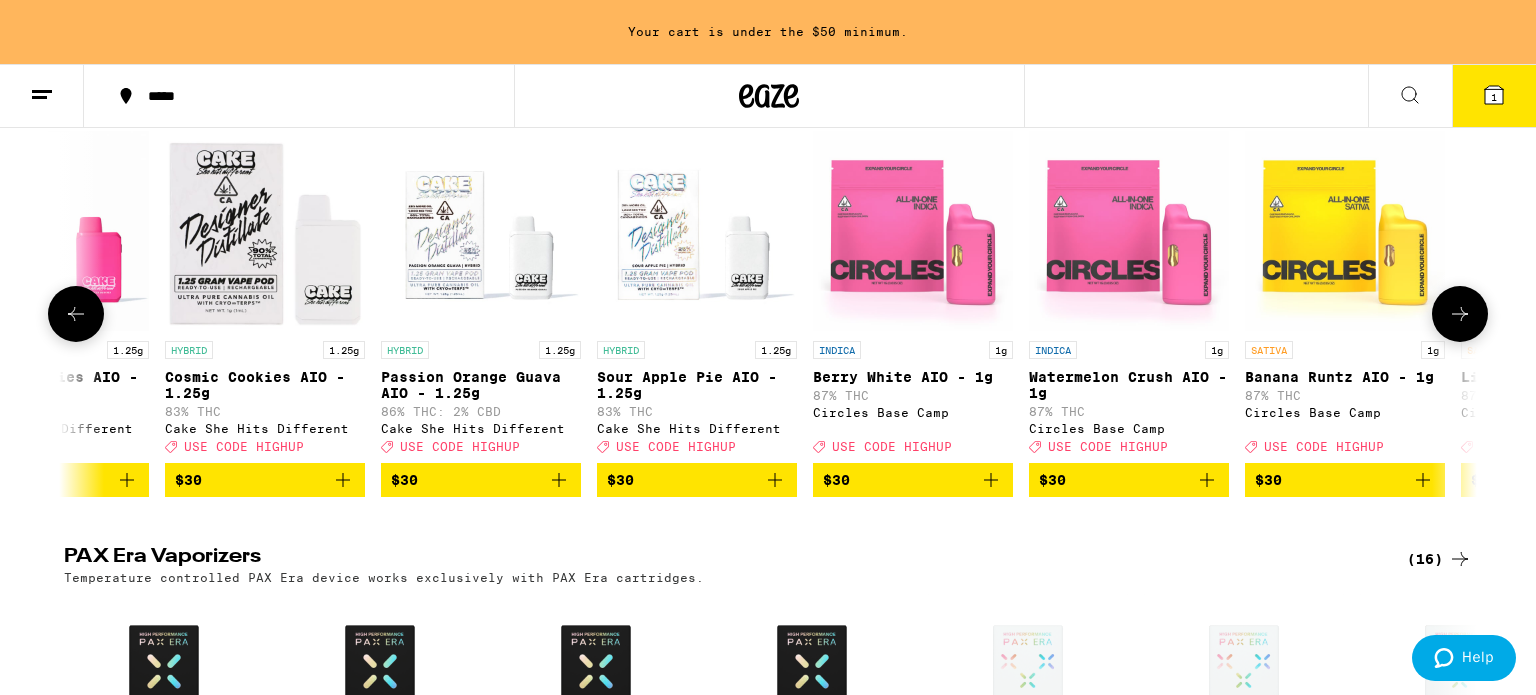 click 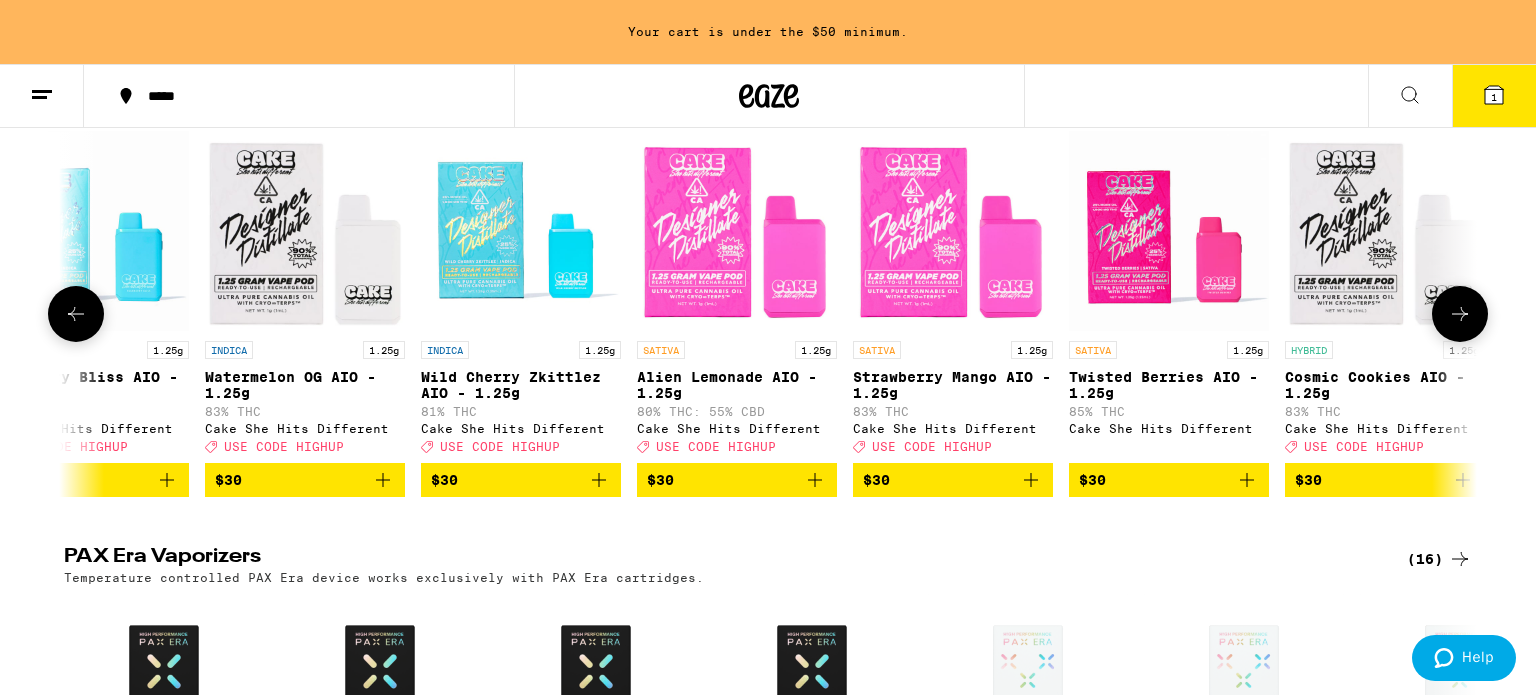 scroll, scrollTop: 0, scrollLeft: 2381, axis: horizontal 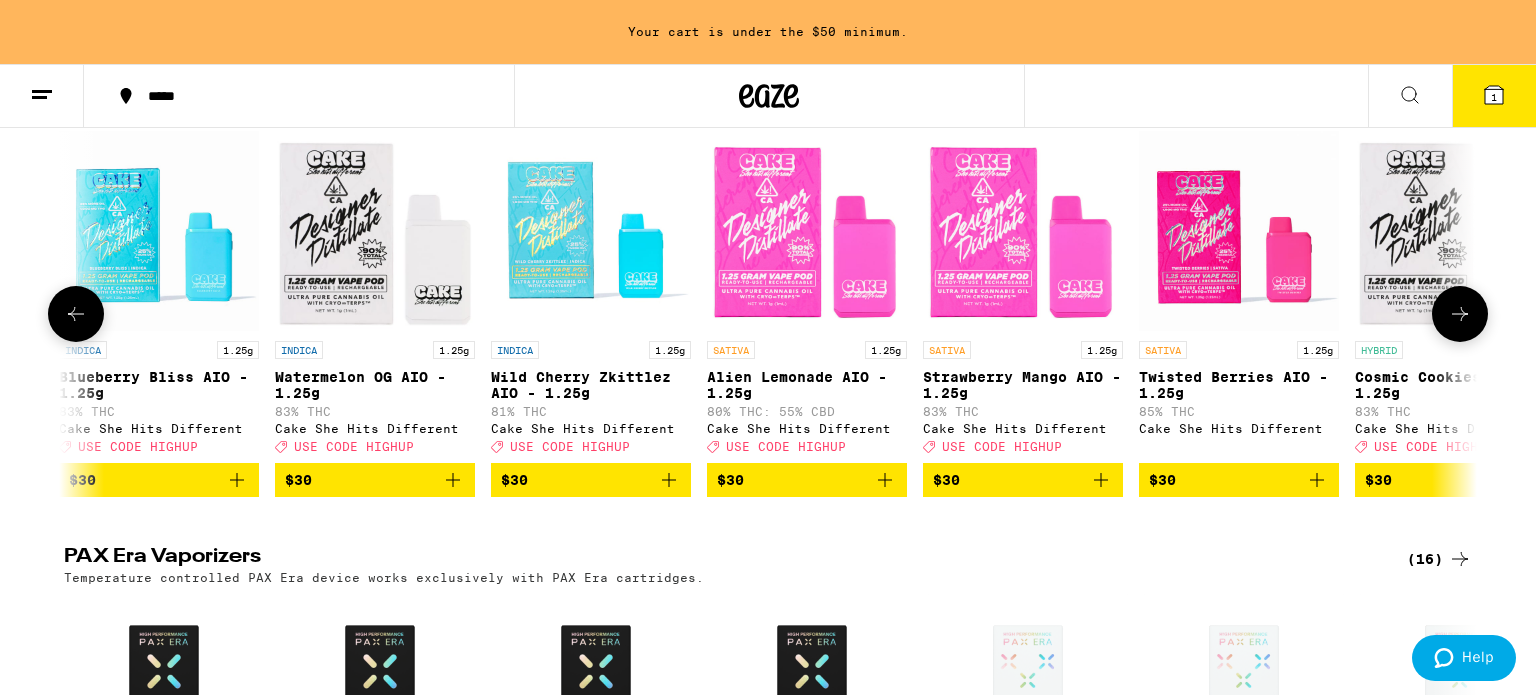 click on "Wild Cherry Zkittlez AIO - 1.25g" at bounding box center (591, 385) 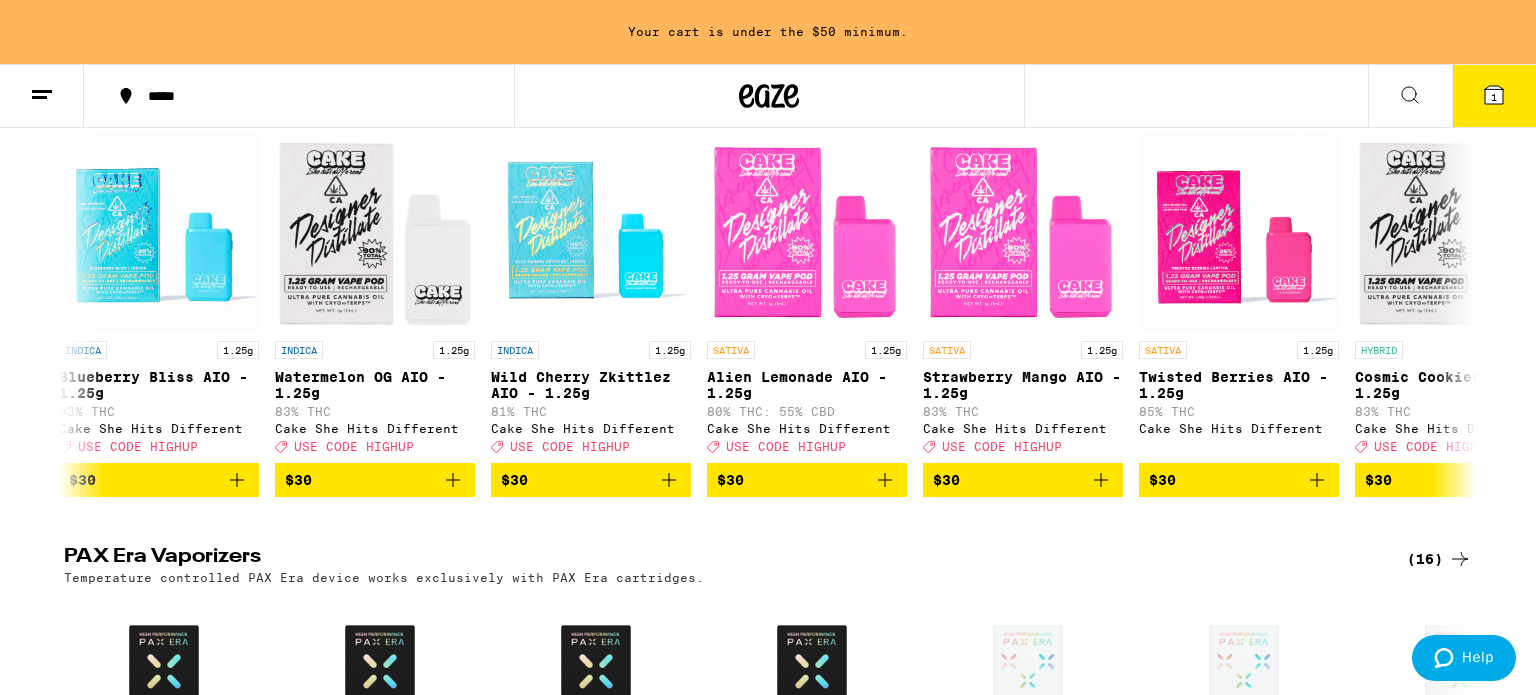 click at bounding box center (768, 1797) 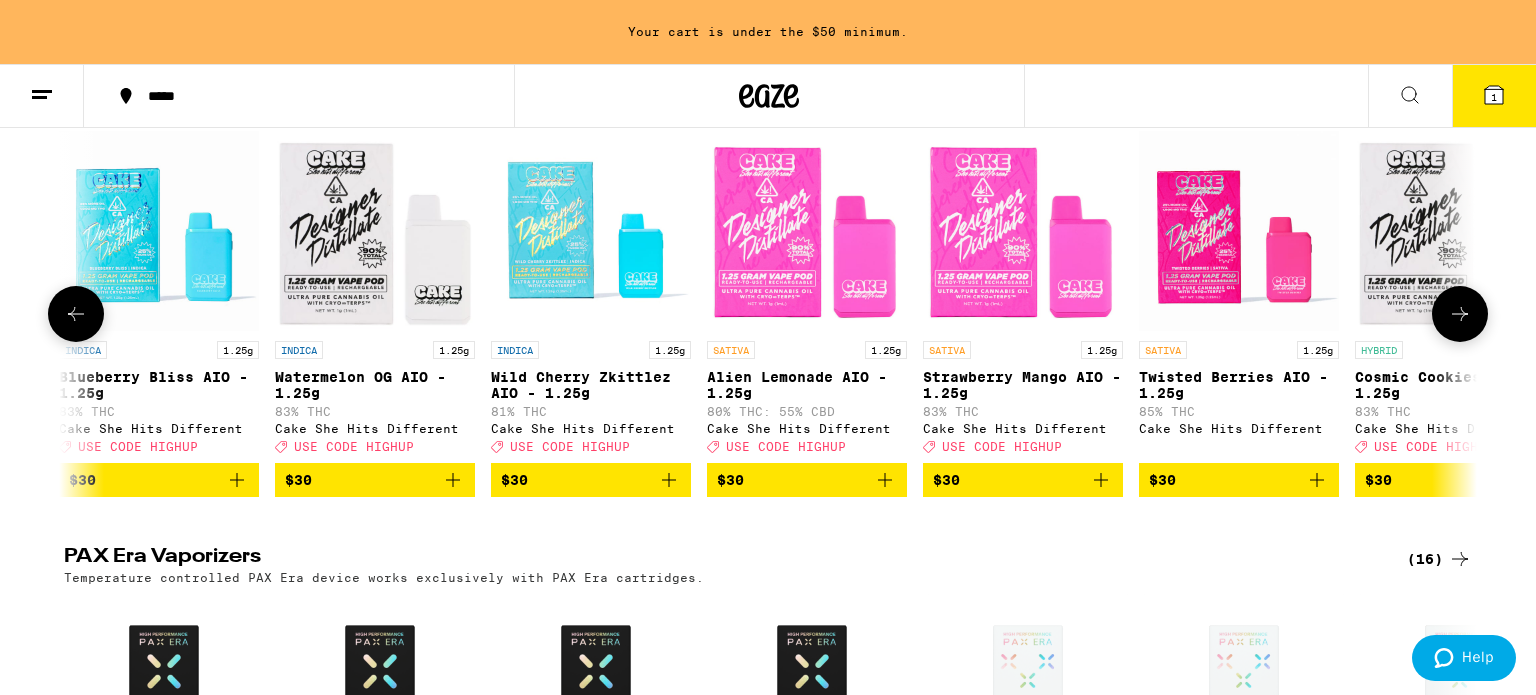 click at bounding box center (76, 314) 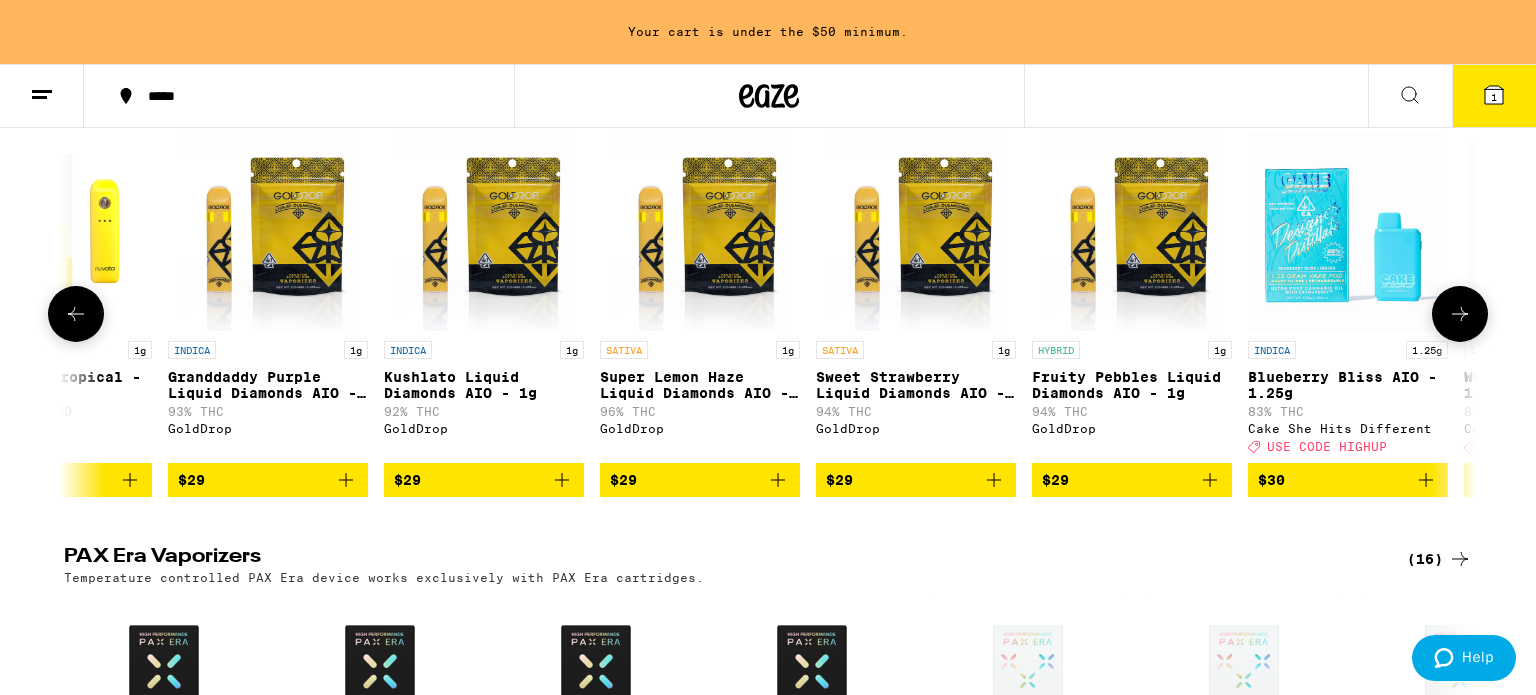 click at bounding box center [76, 314] 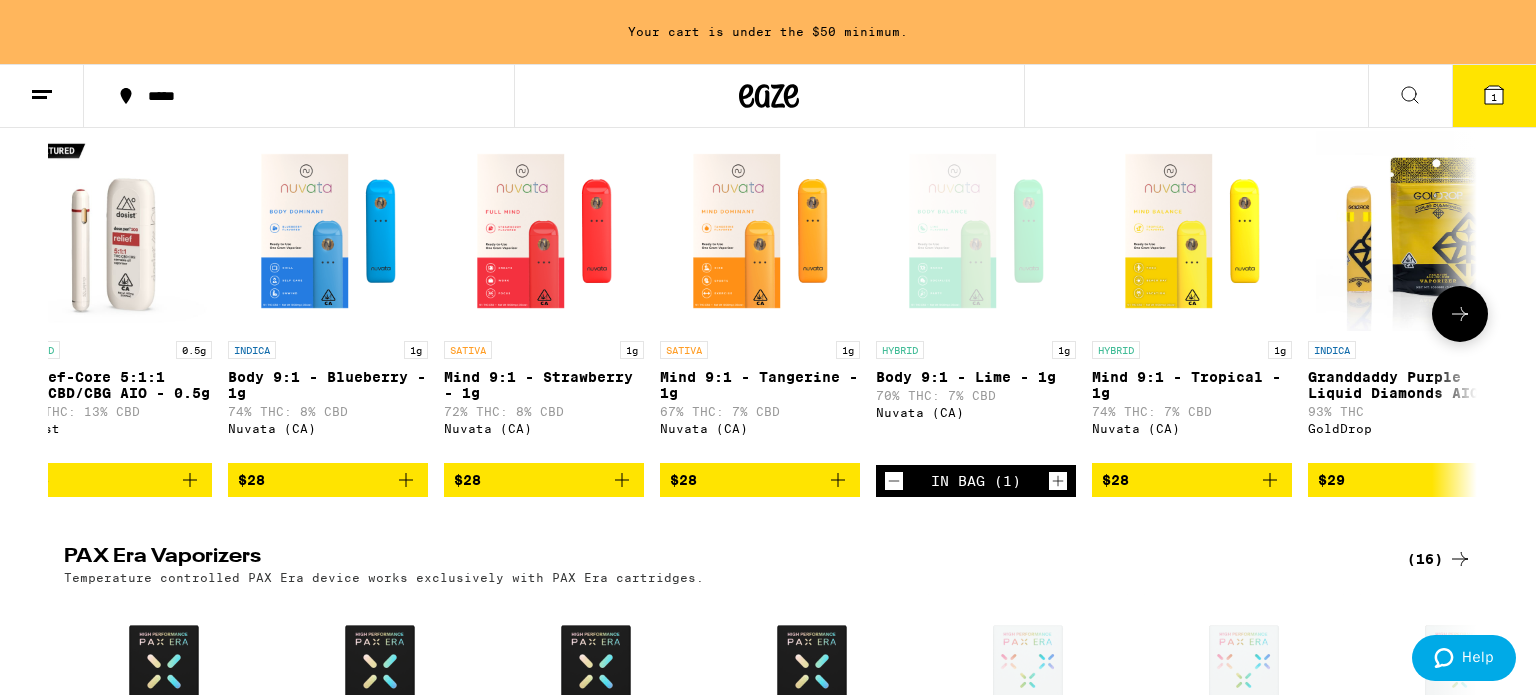 scroll, scrollTop: 0, scrollLeft: 2, axis: horizontal 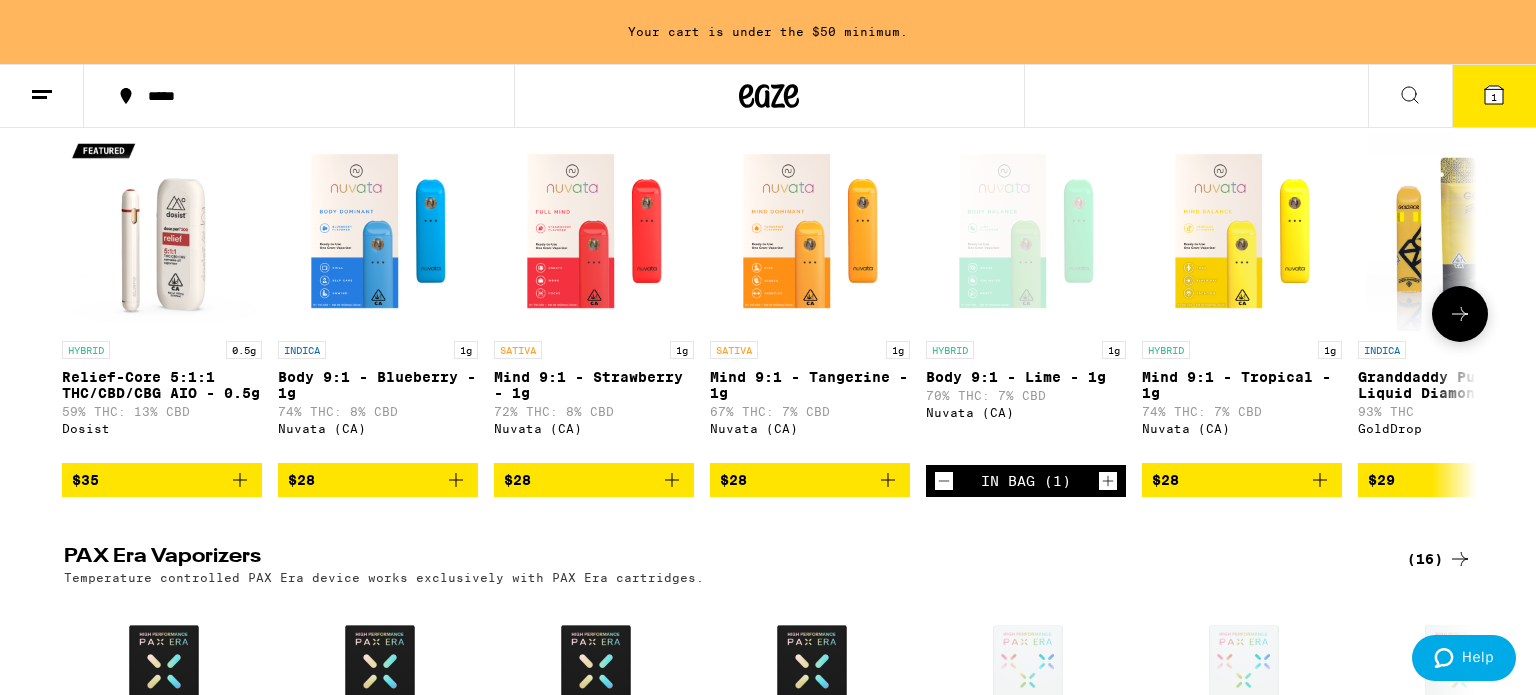 click 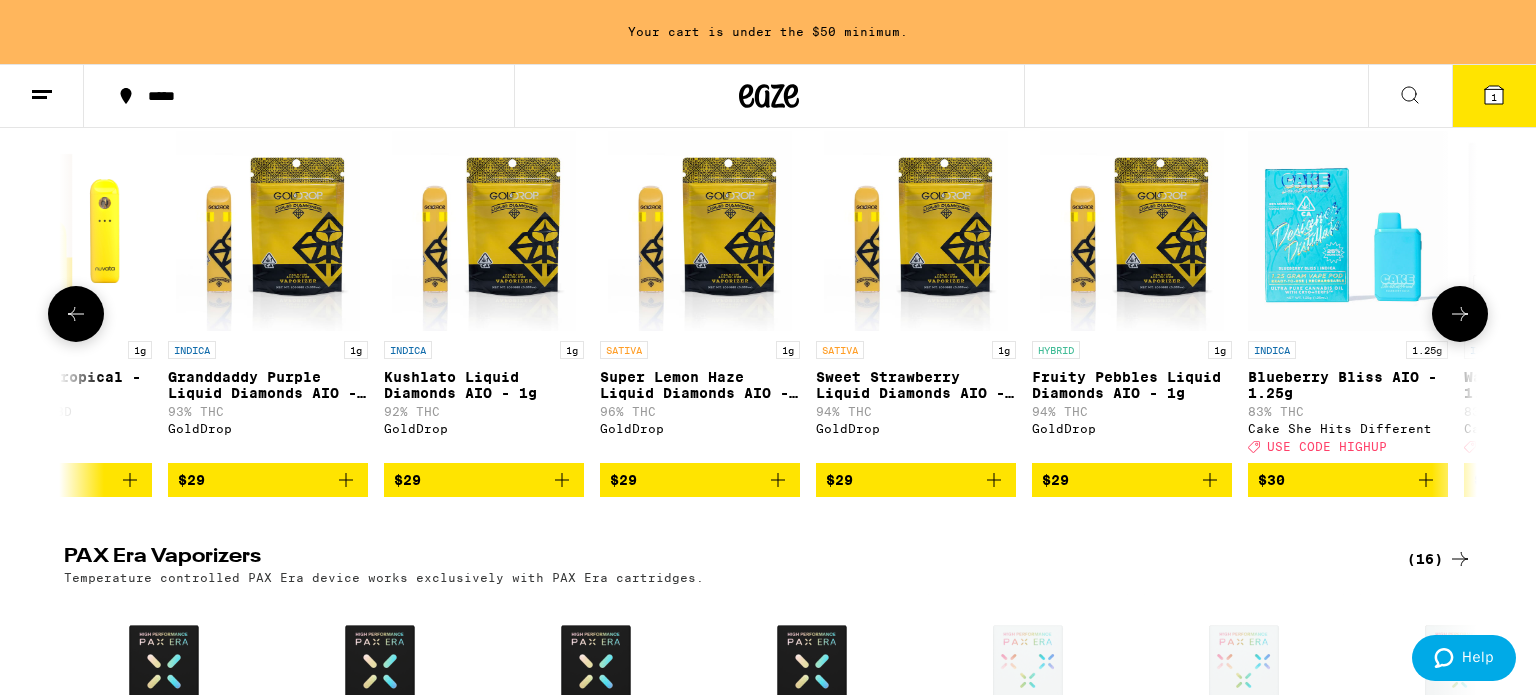 click 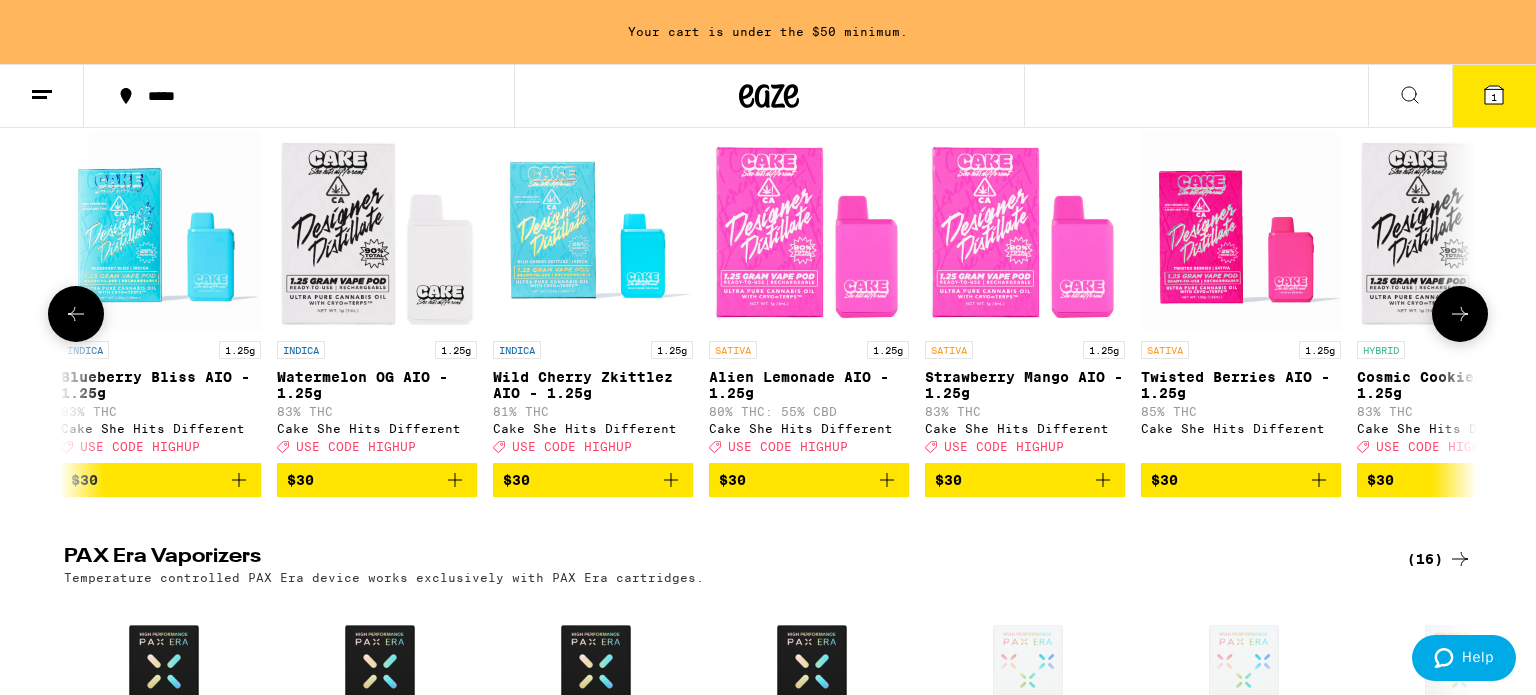 scroll, scrollTop: 0, scrollLeft: 2383, axis: horizontal 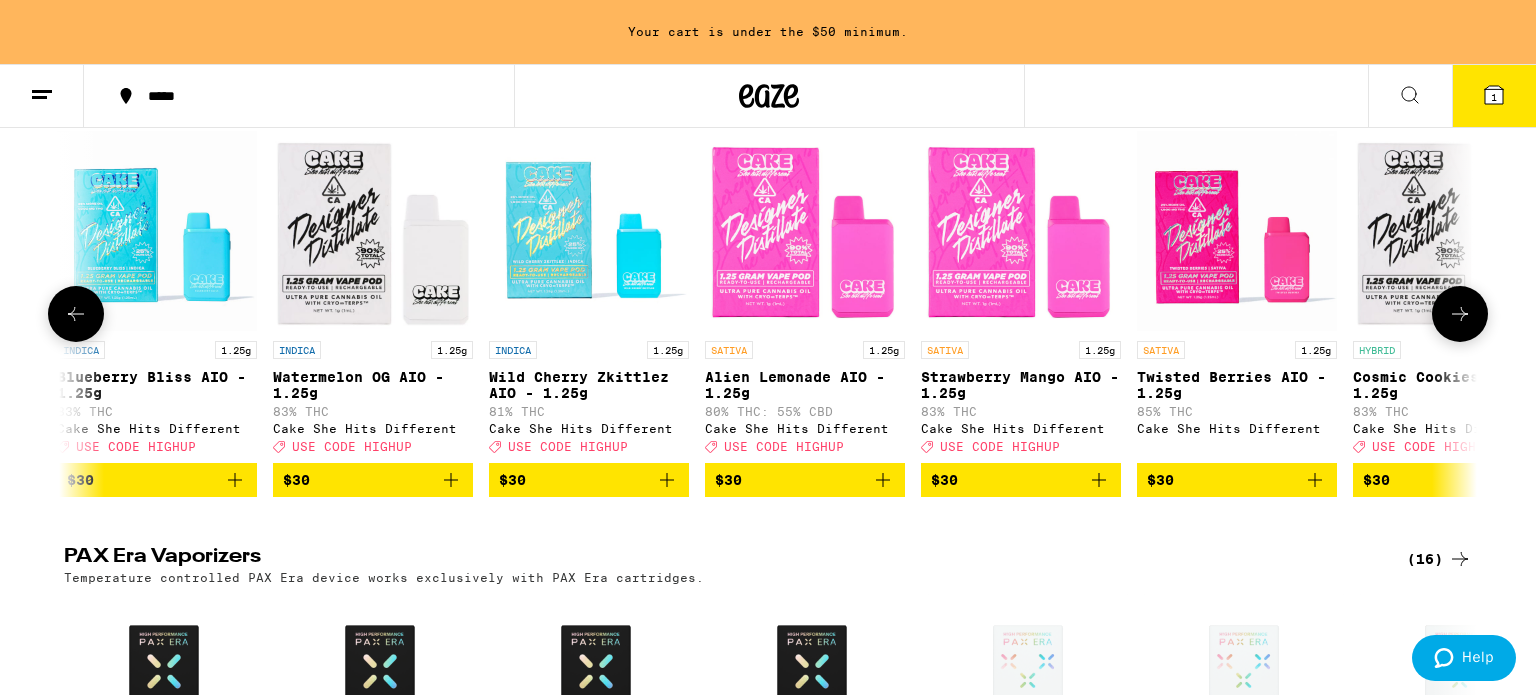 click 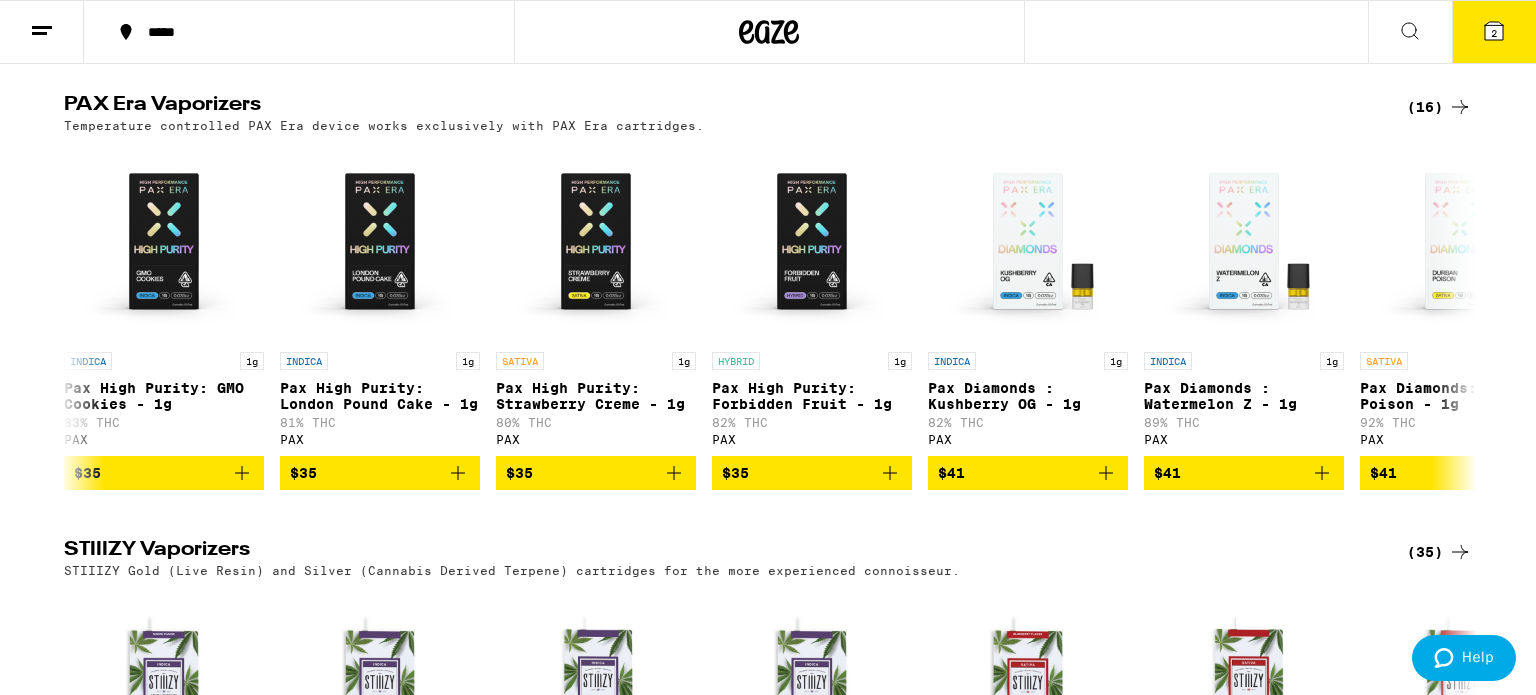 scroll, scrollTop: 0, scrollLeft: 0, axis: both 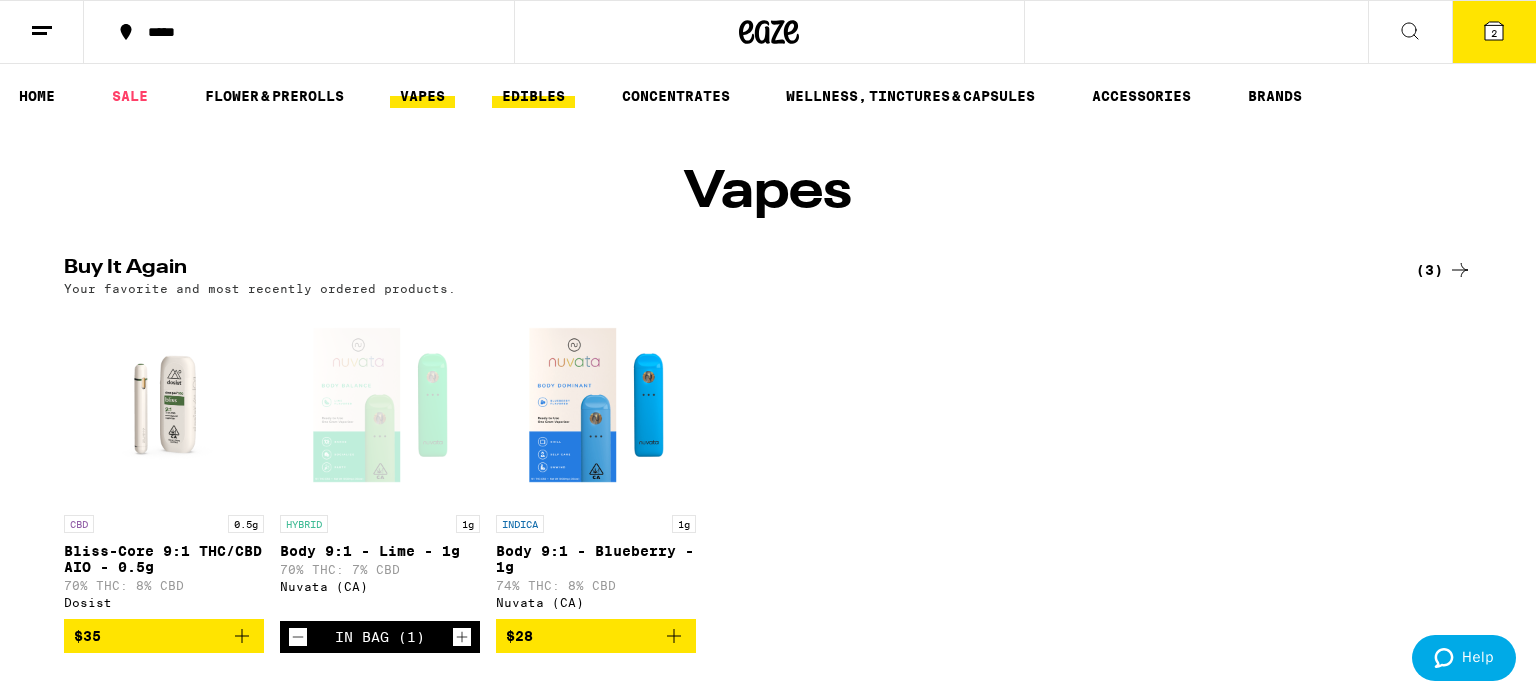 click on "EDIBLES" at bounding box center (533, 96) 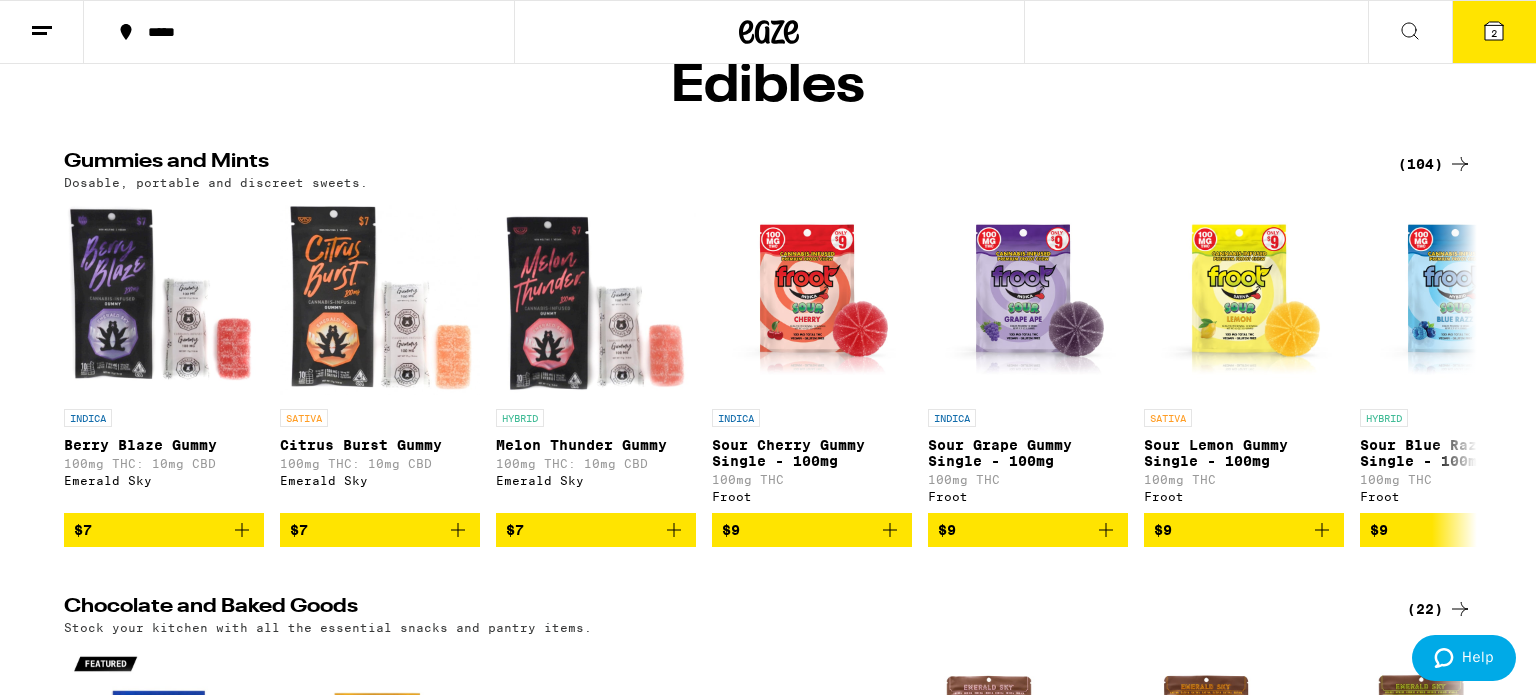 scroll, scrollTop: 105, scrollLeft: 0, axis: vertical 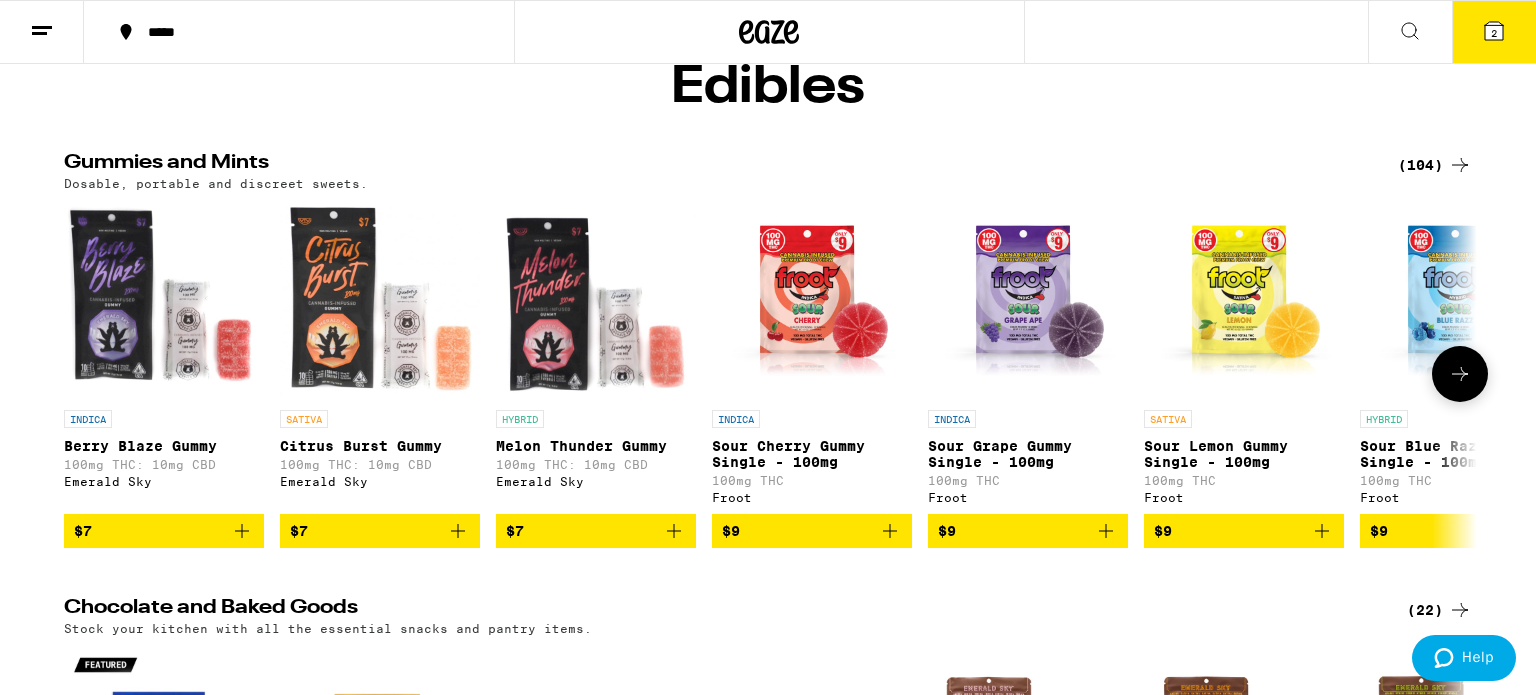 click 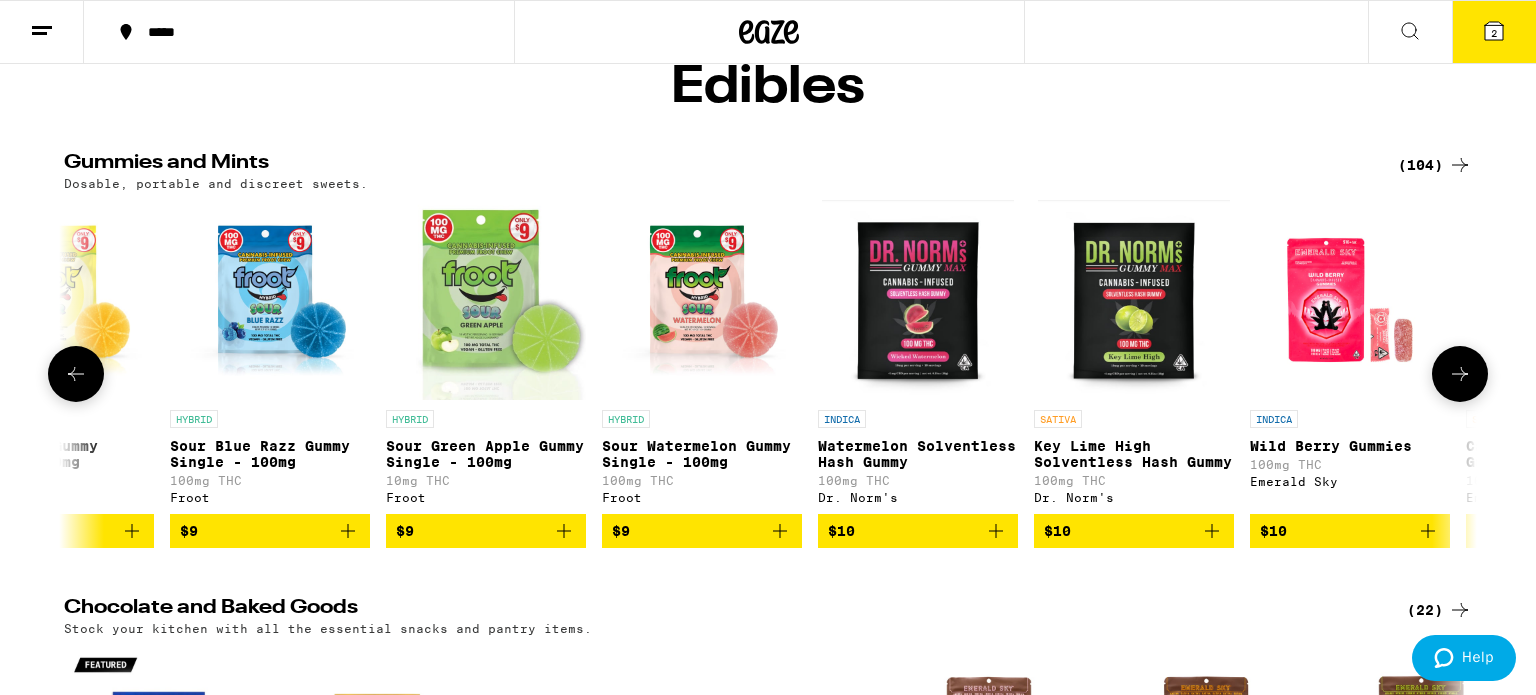 click 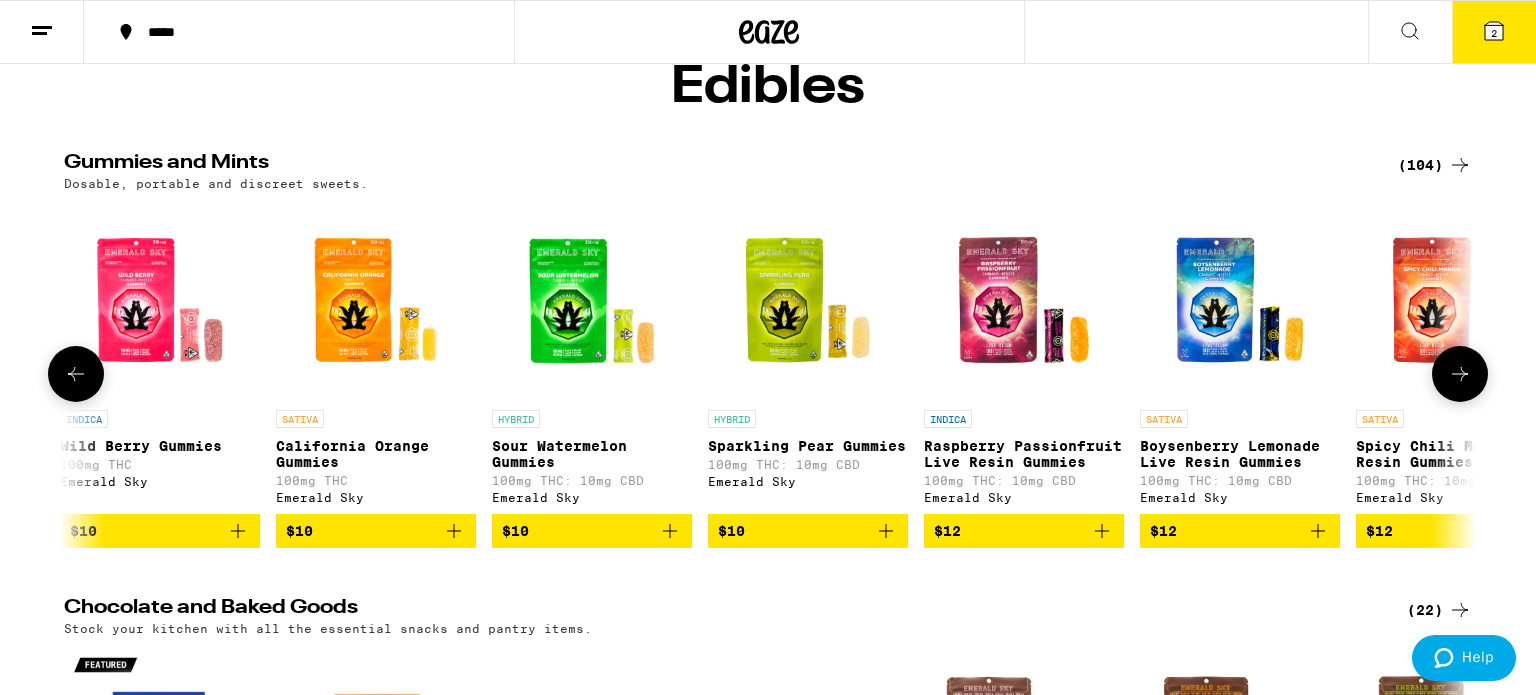 click 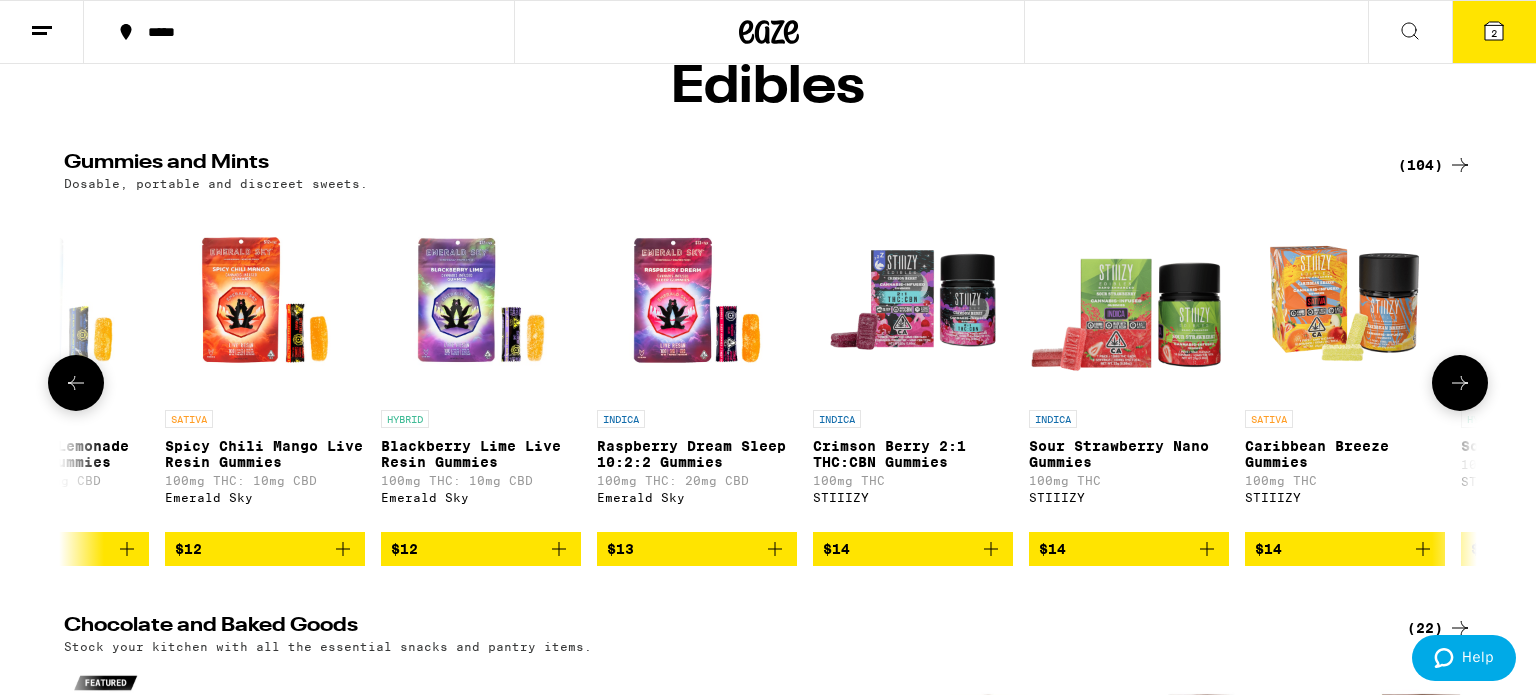 click 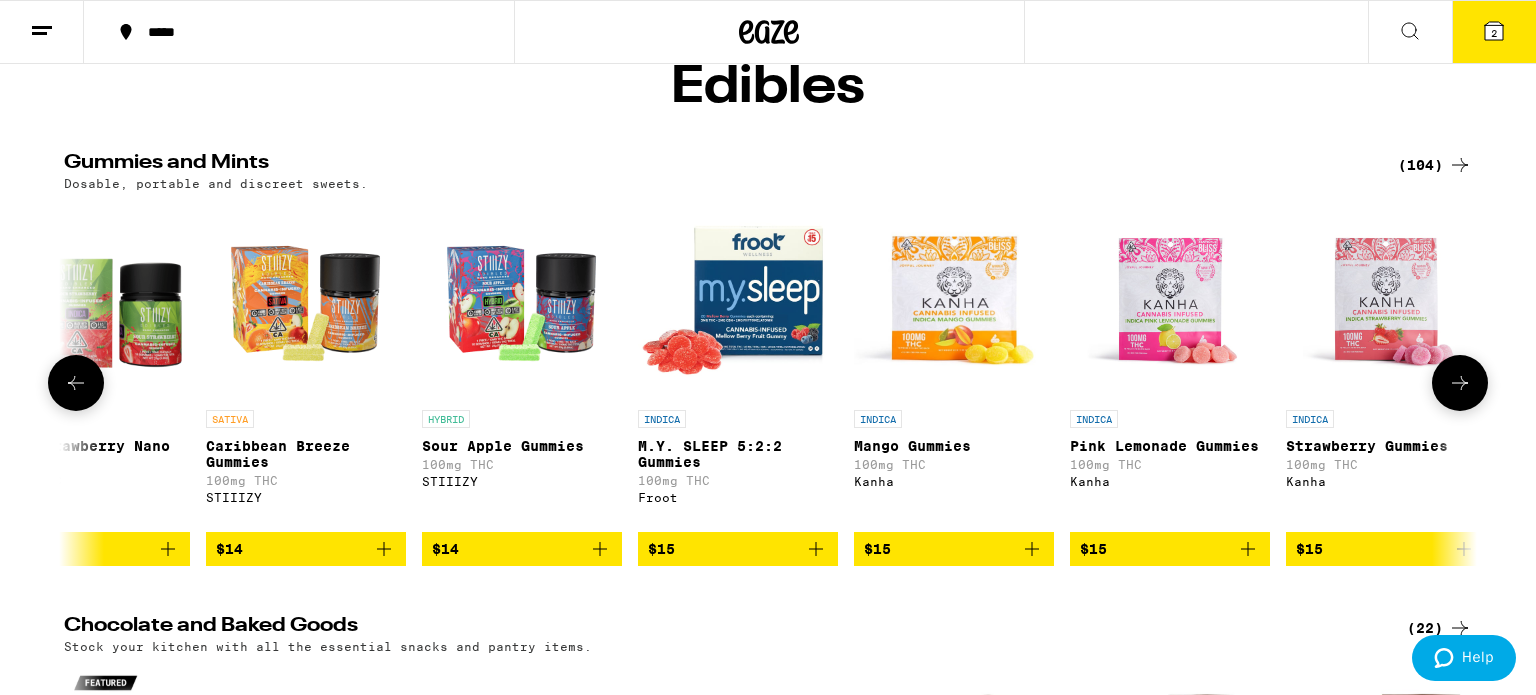 scroll, scrollTop: 0, scrollLeft: 4761, axis: horizontal 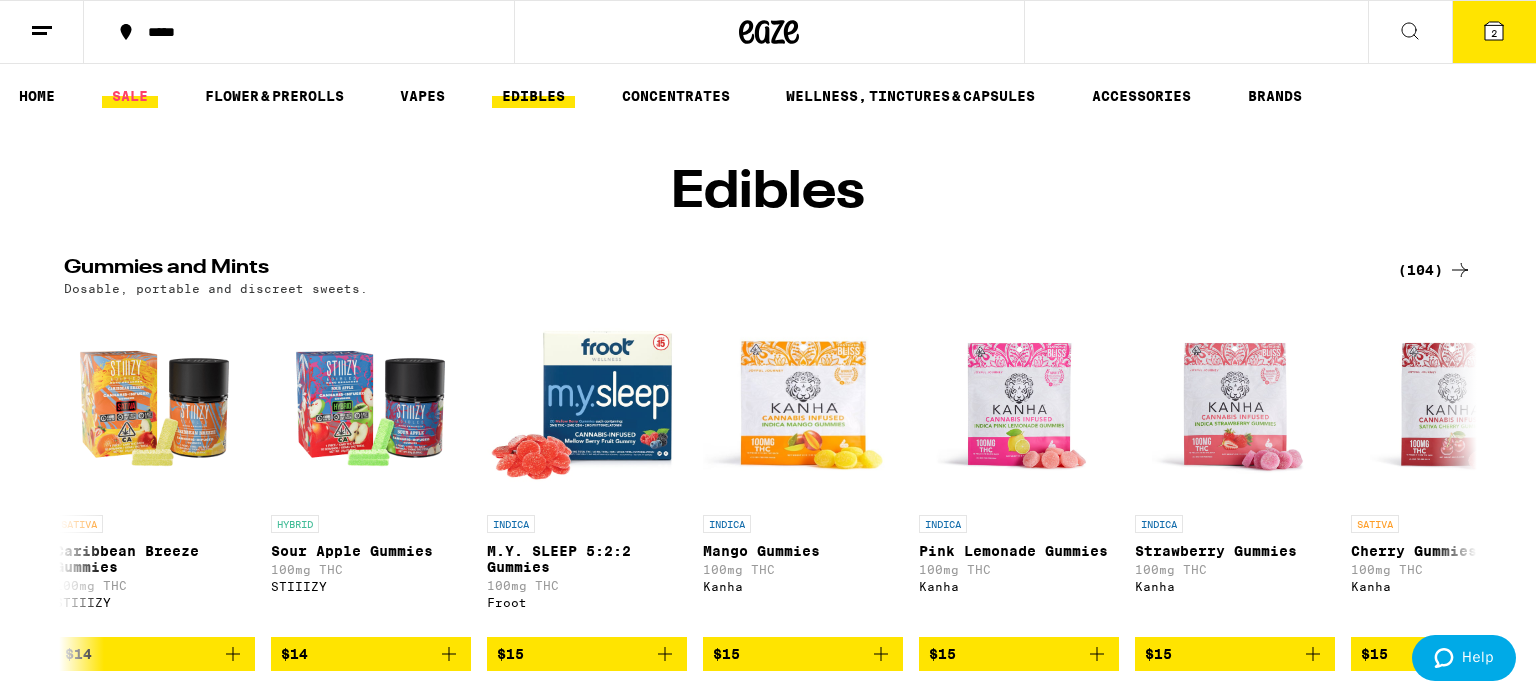 click on "SALE" at bounding box center [130, 96] 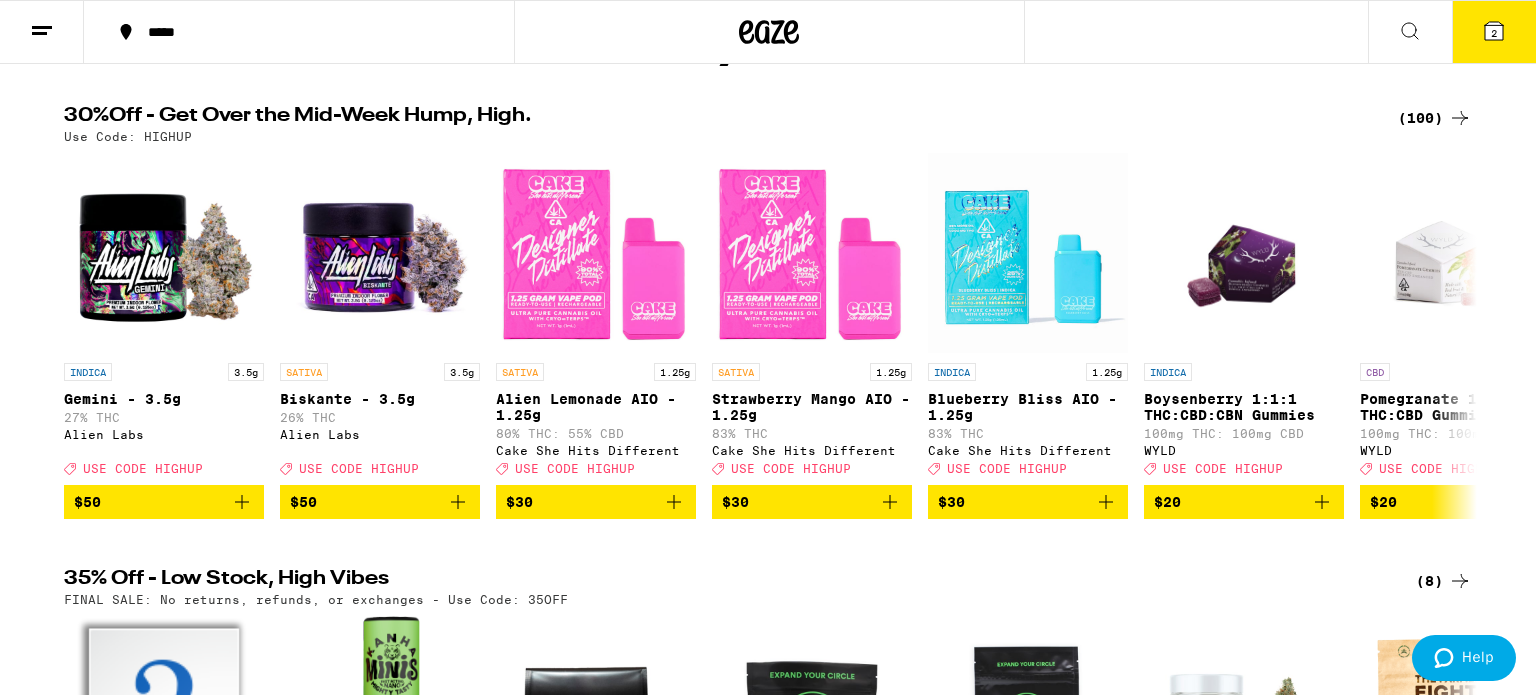 scroll, scrollTop: 151, scrollLeft: 0, axis: vertical 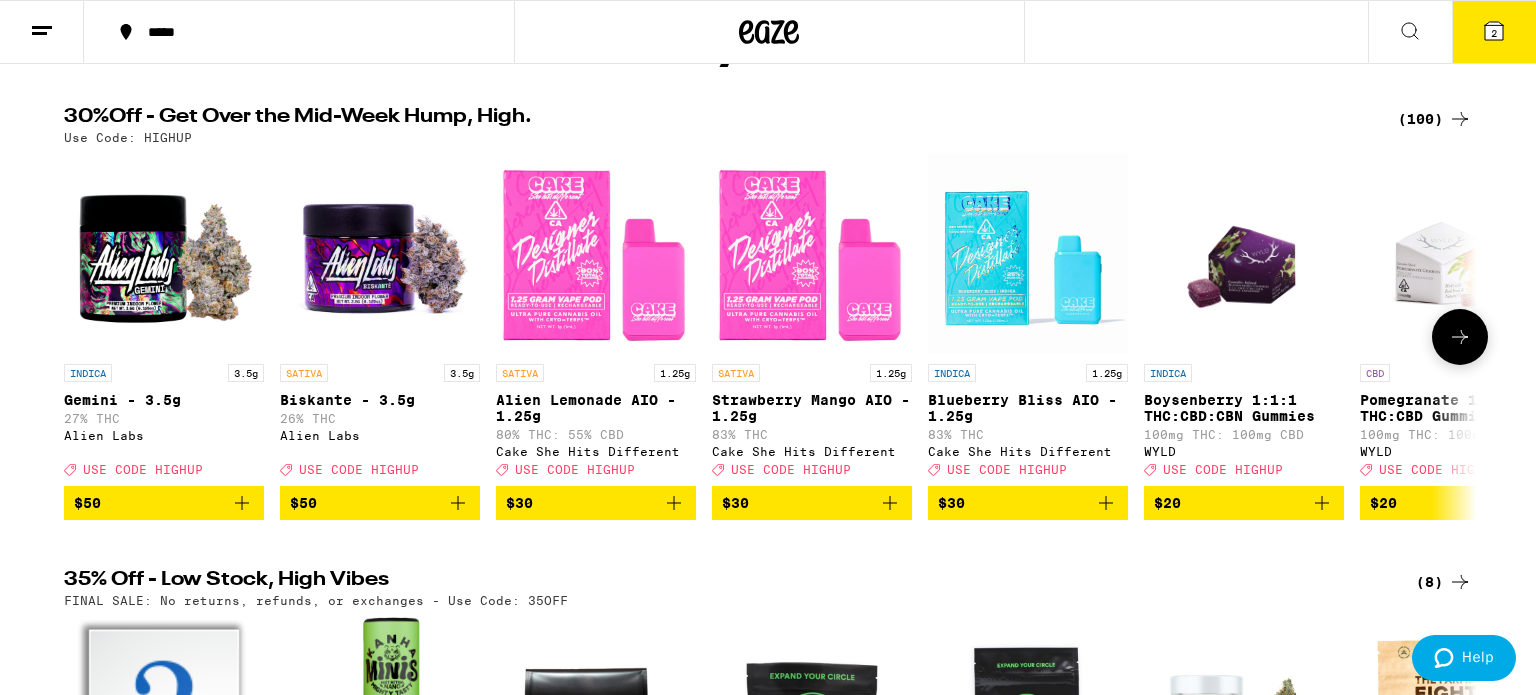 click 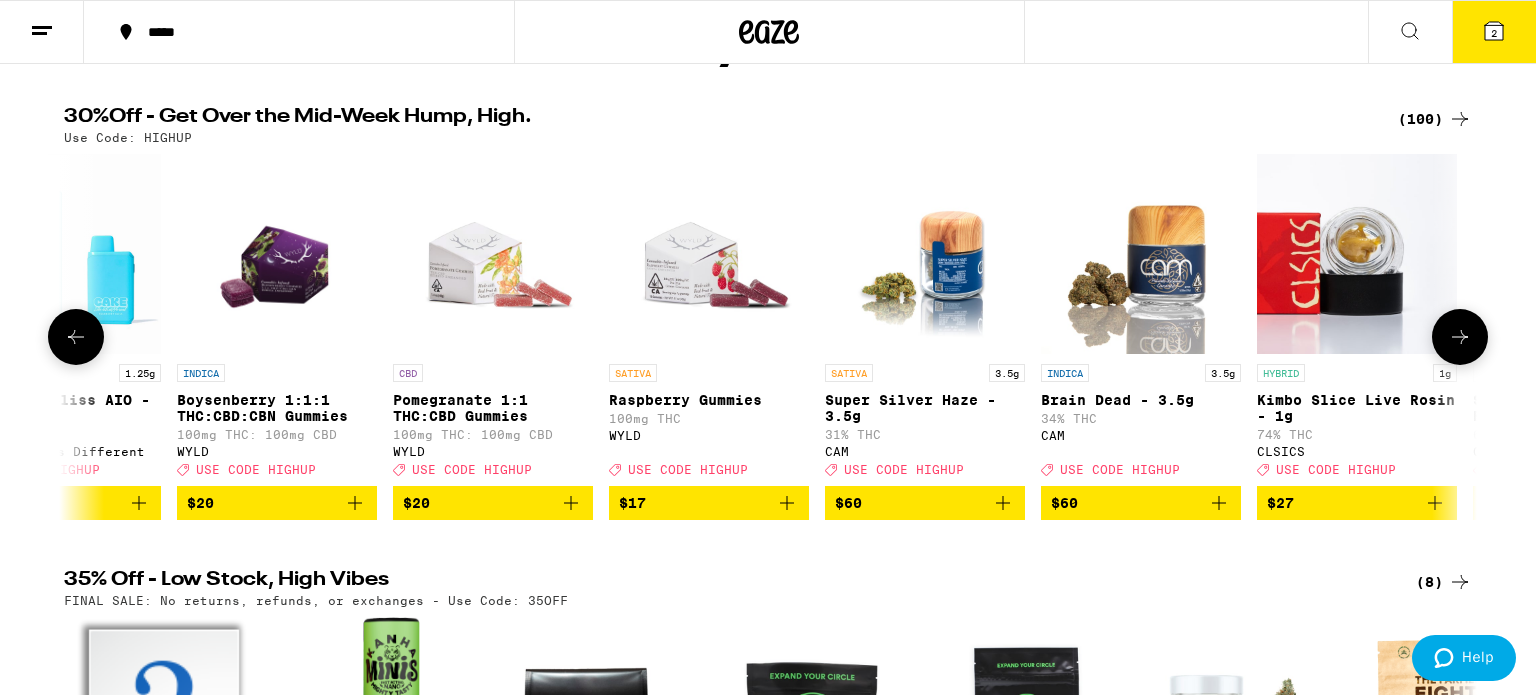 scroll, scrollTop: 0, scrollLeft: 1190, axis: horizontal 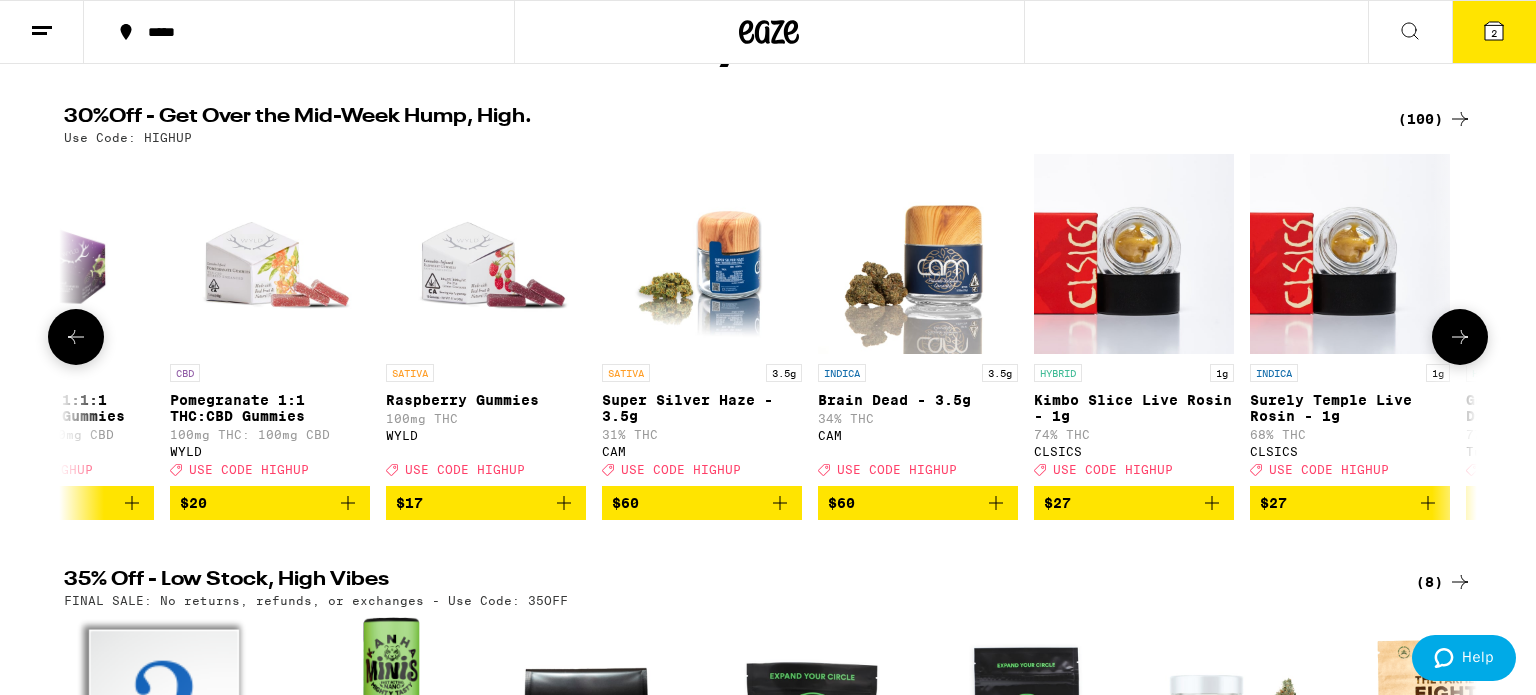 click 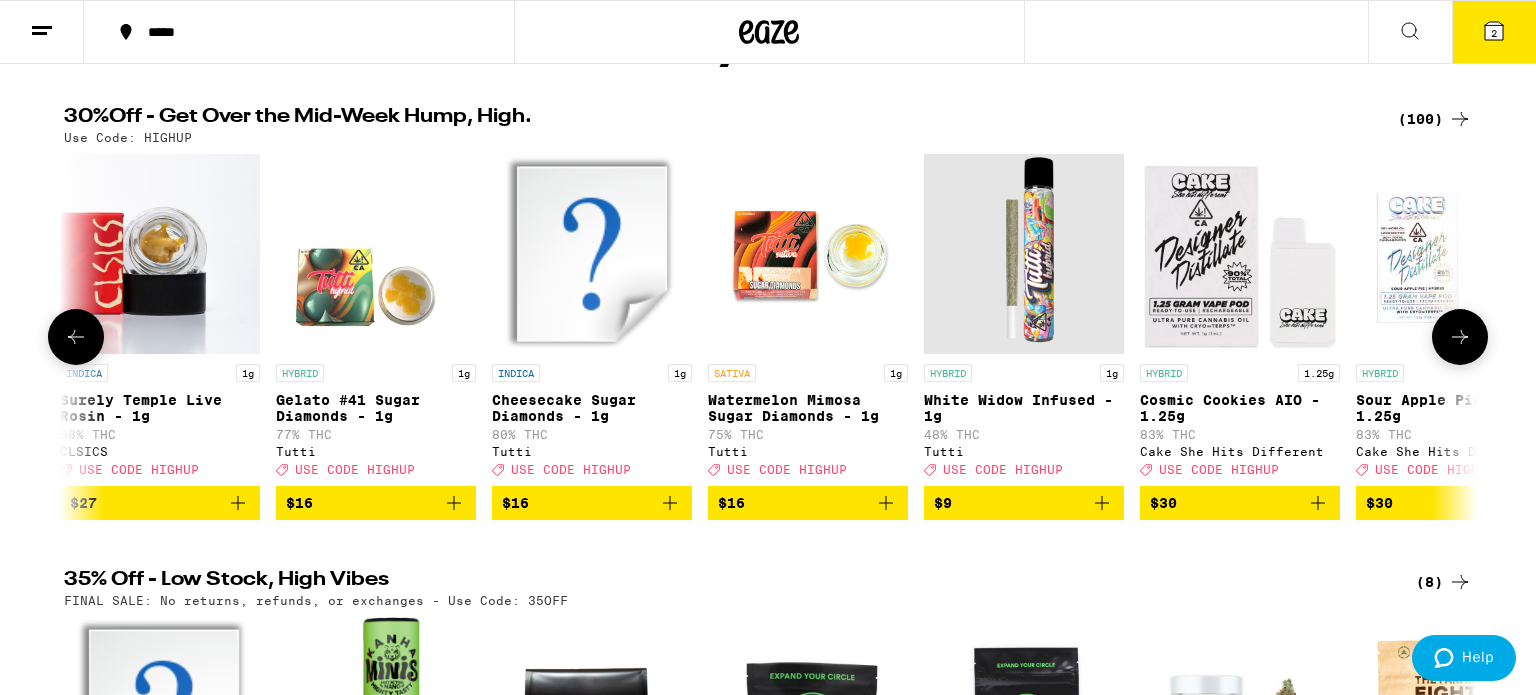 click 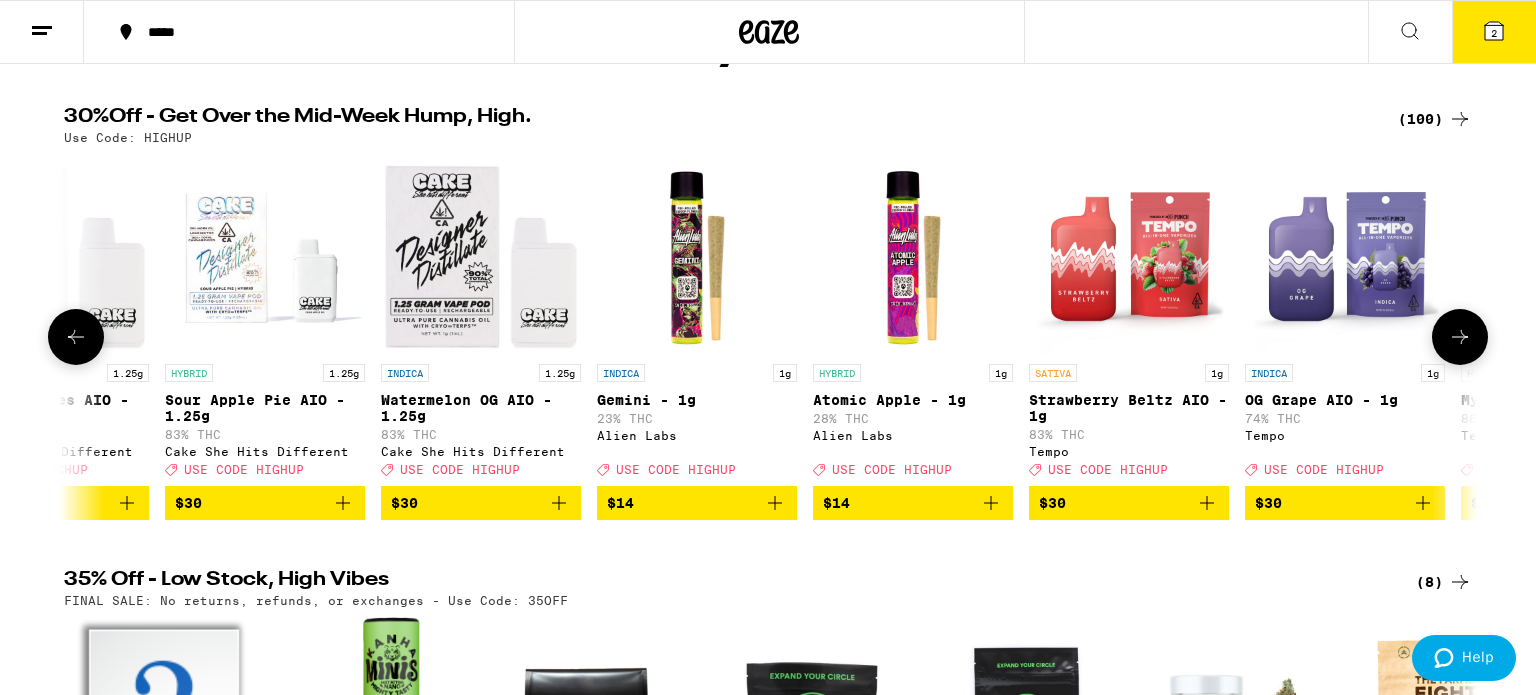 click 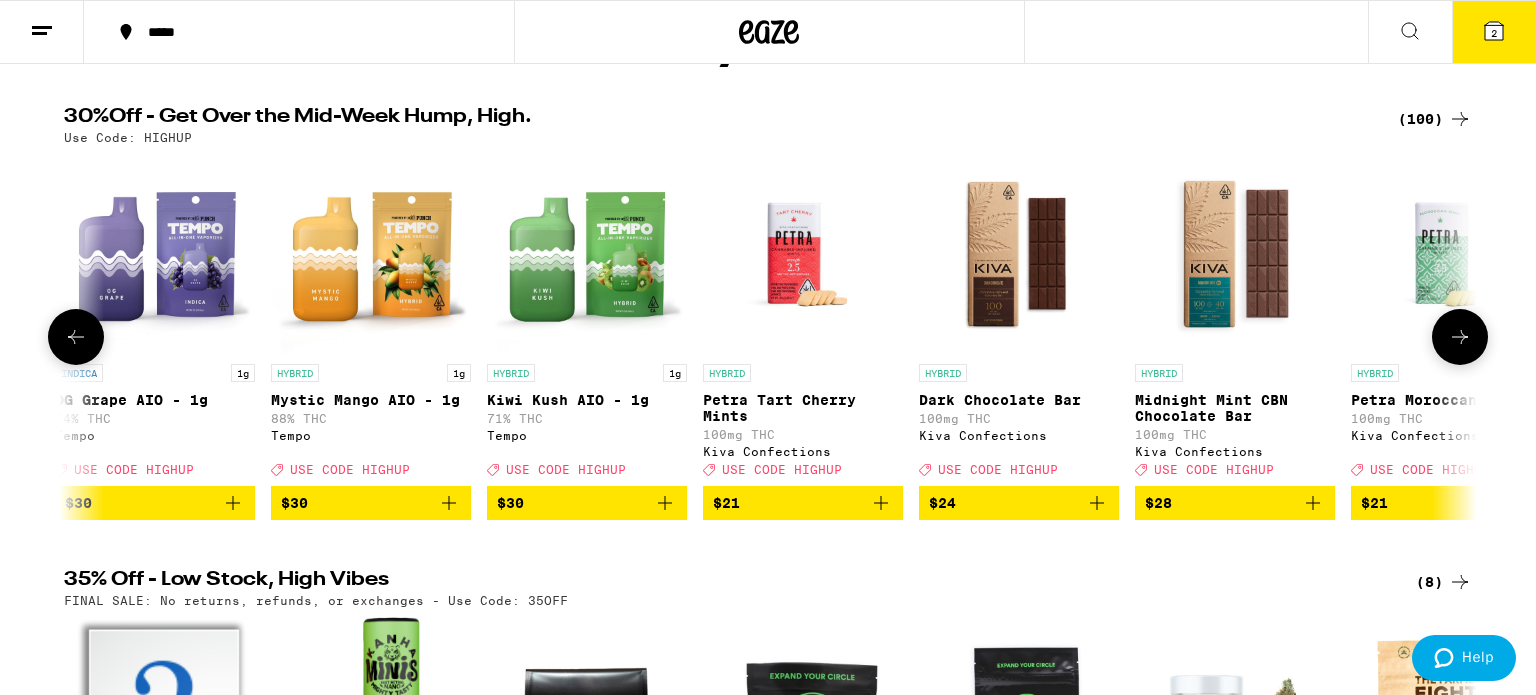 click 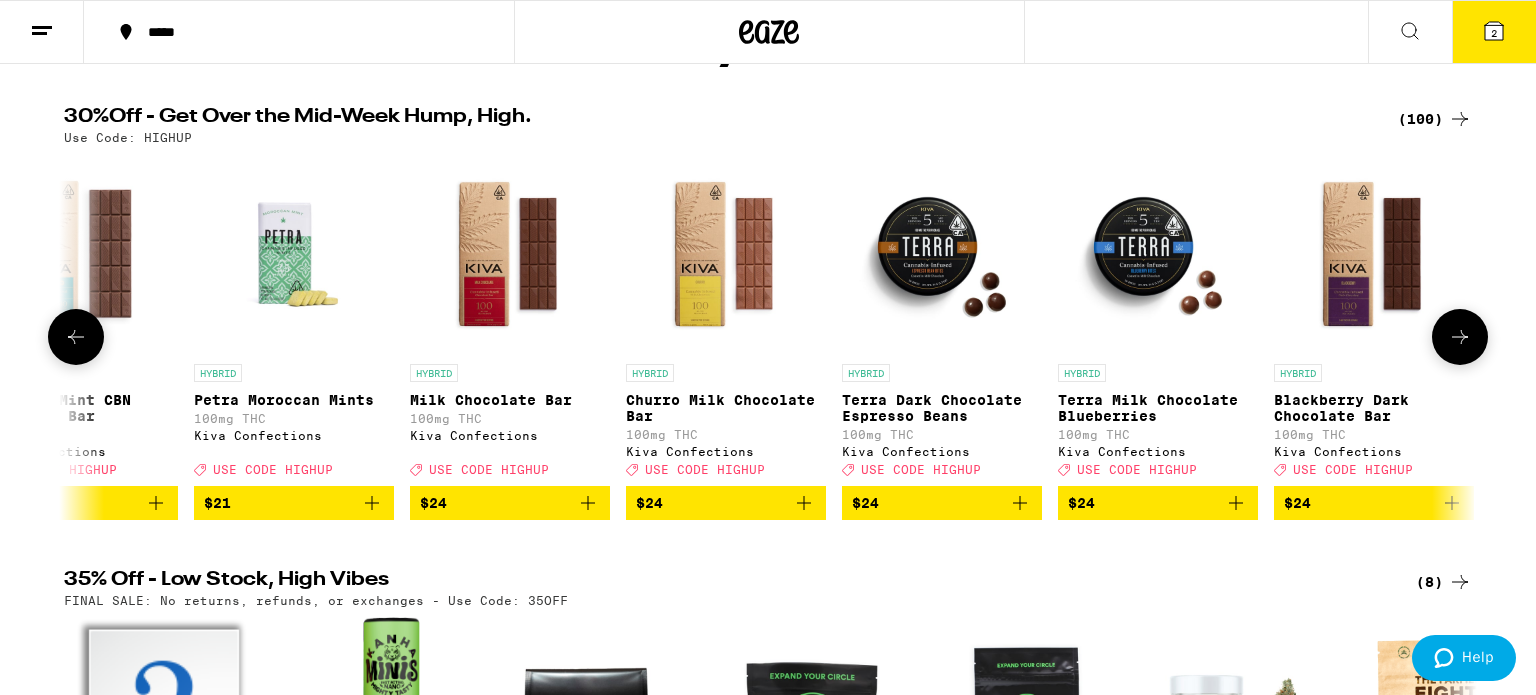 scroll, scrollTop: 0, scrollLeft: 5952, axis: horizontal 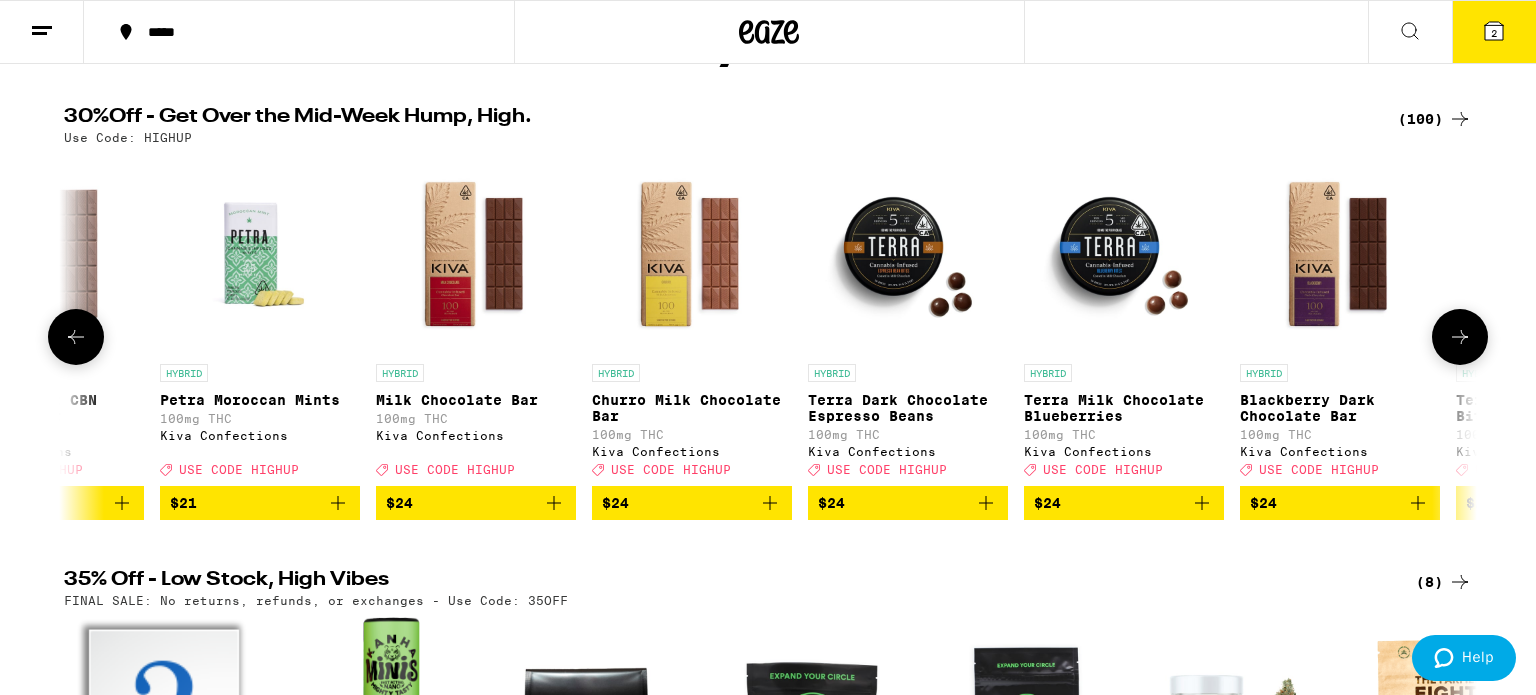 click 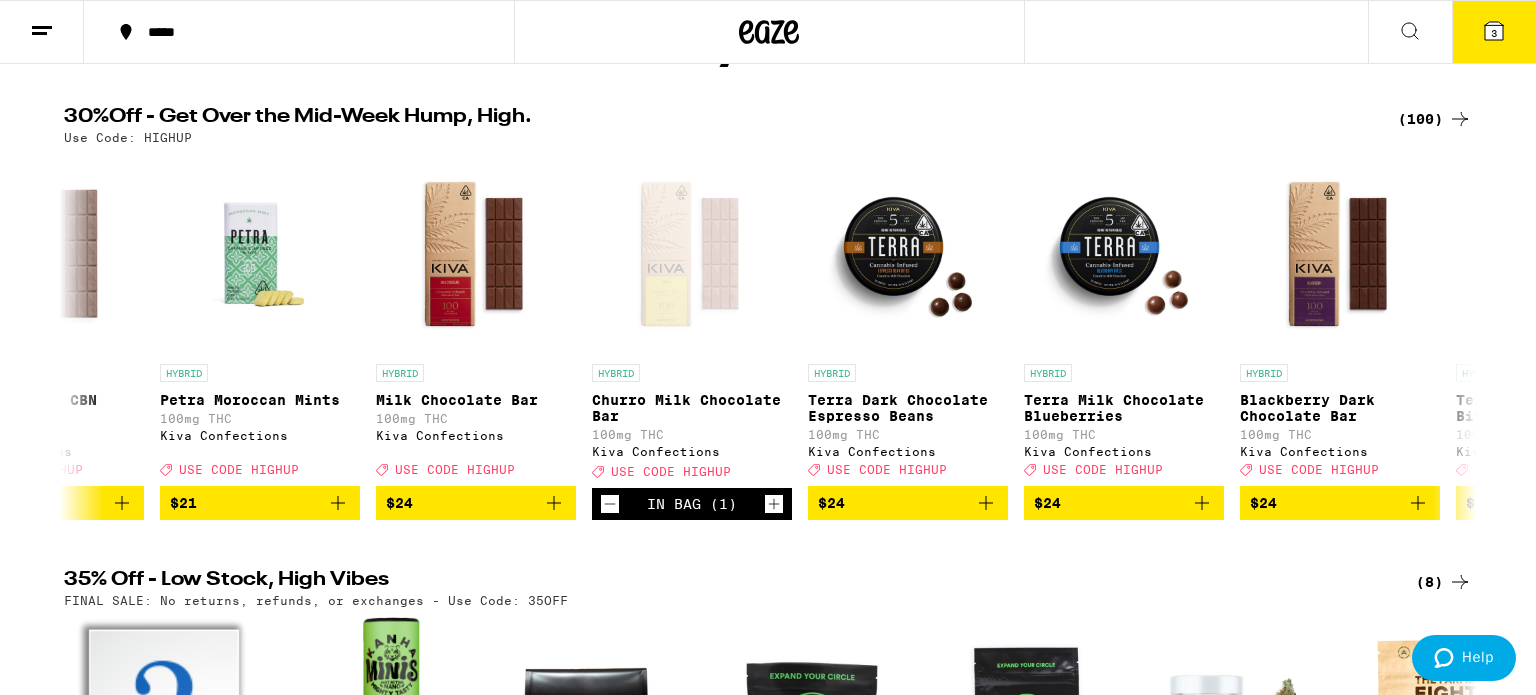 click on "3" at bounding box center (1494, 33) 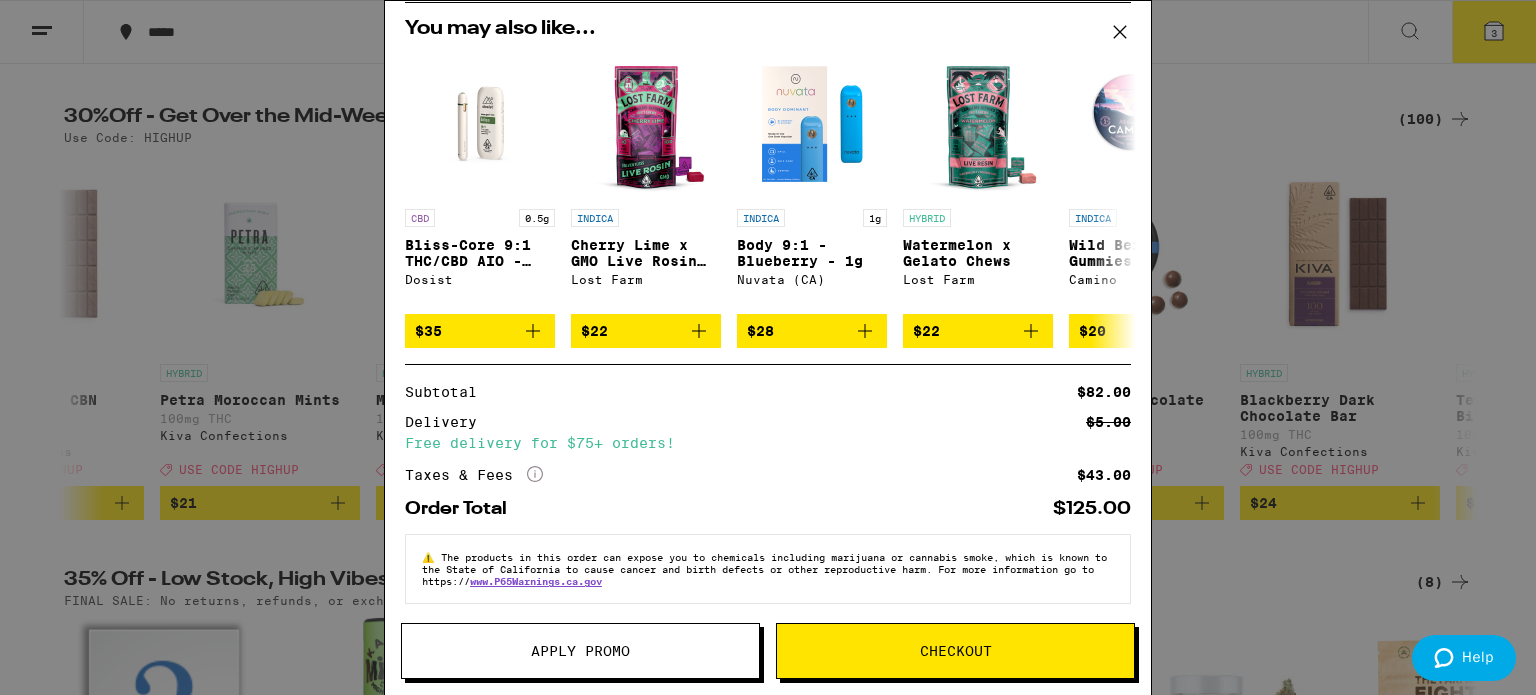 scroll, scrollTop: 276, scrollLeft: 0, axis: vertical 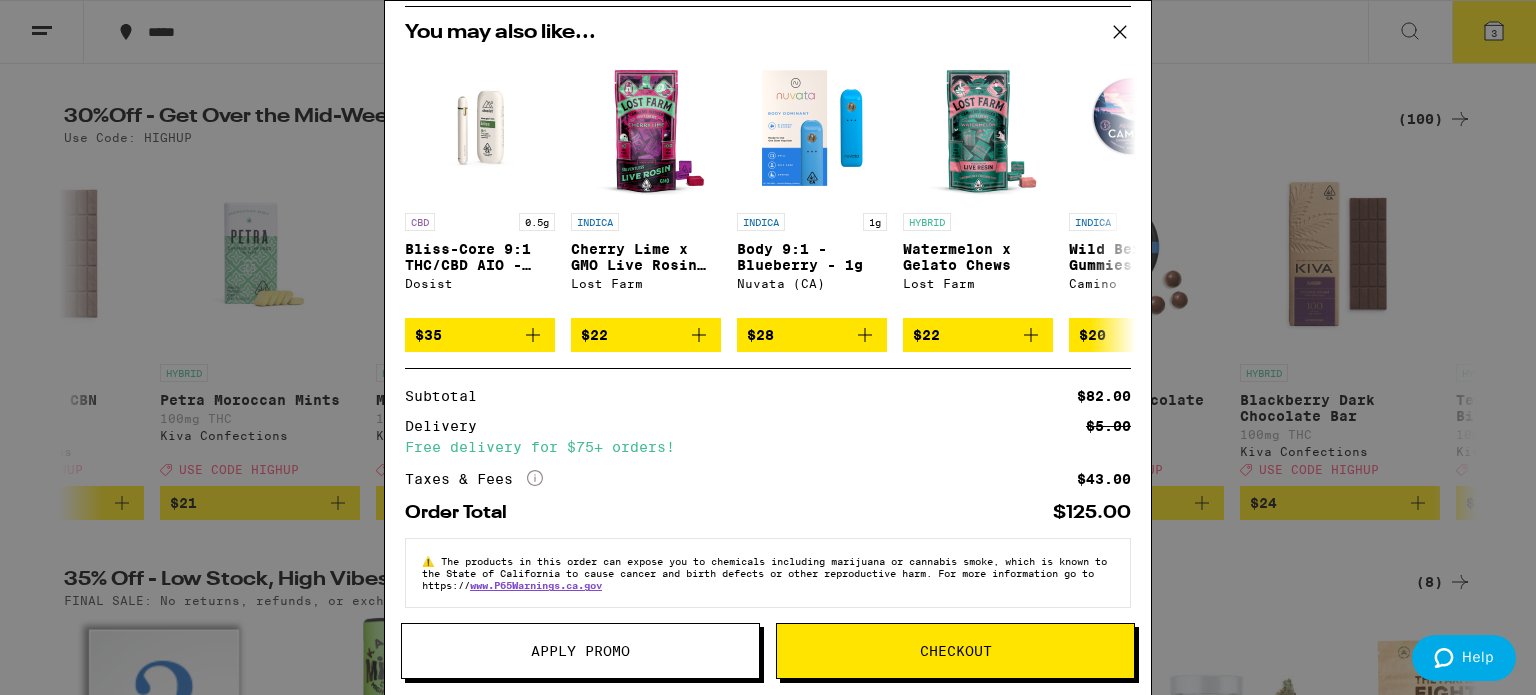 click on "Apply Promo" at bounding box center (580, 651) 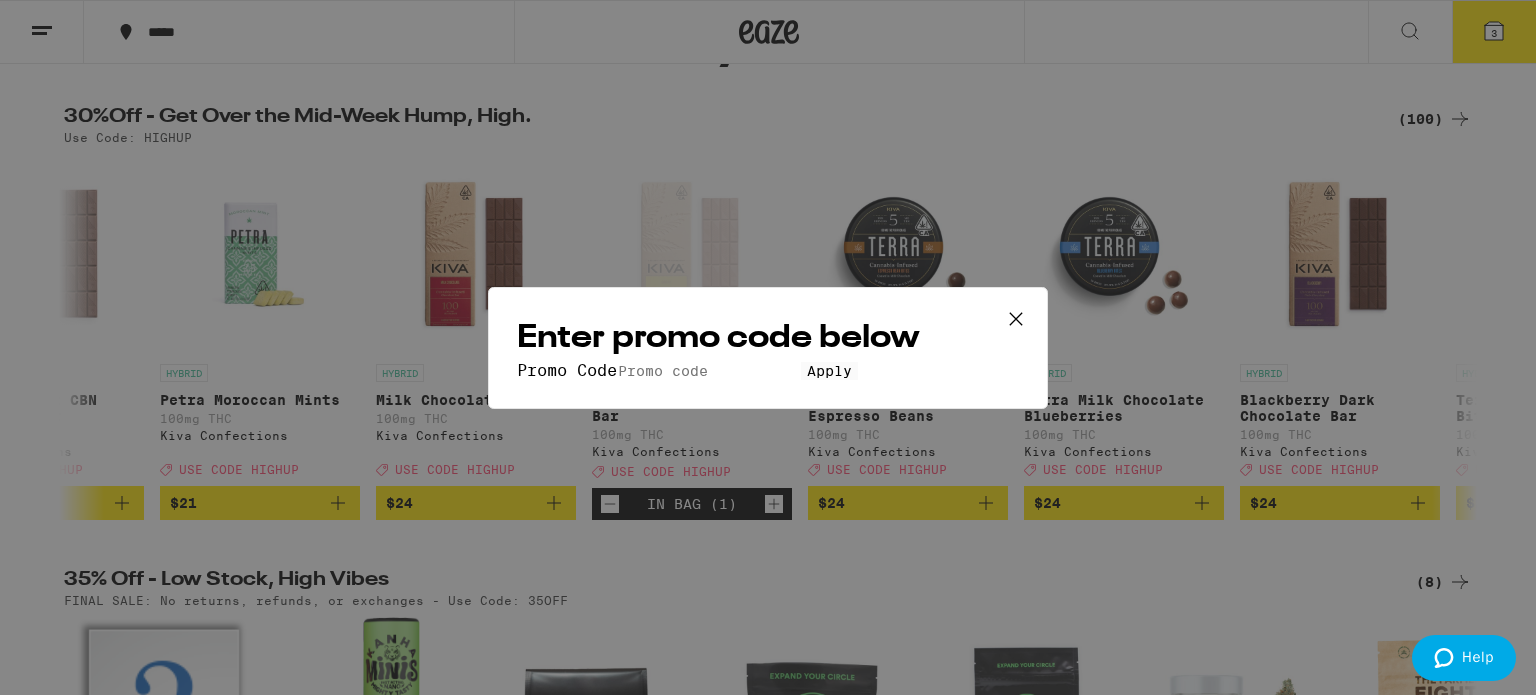 click on "Promo Code" at bounding box center [709, 371] 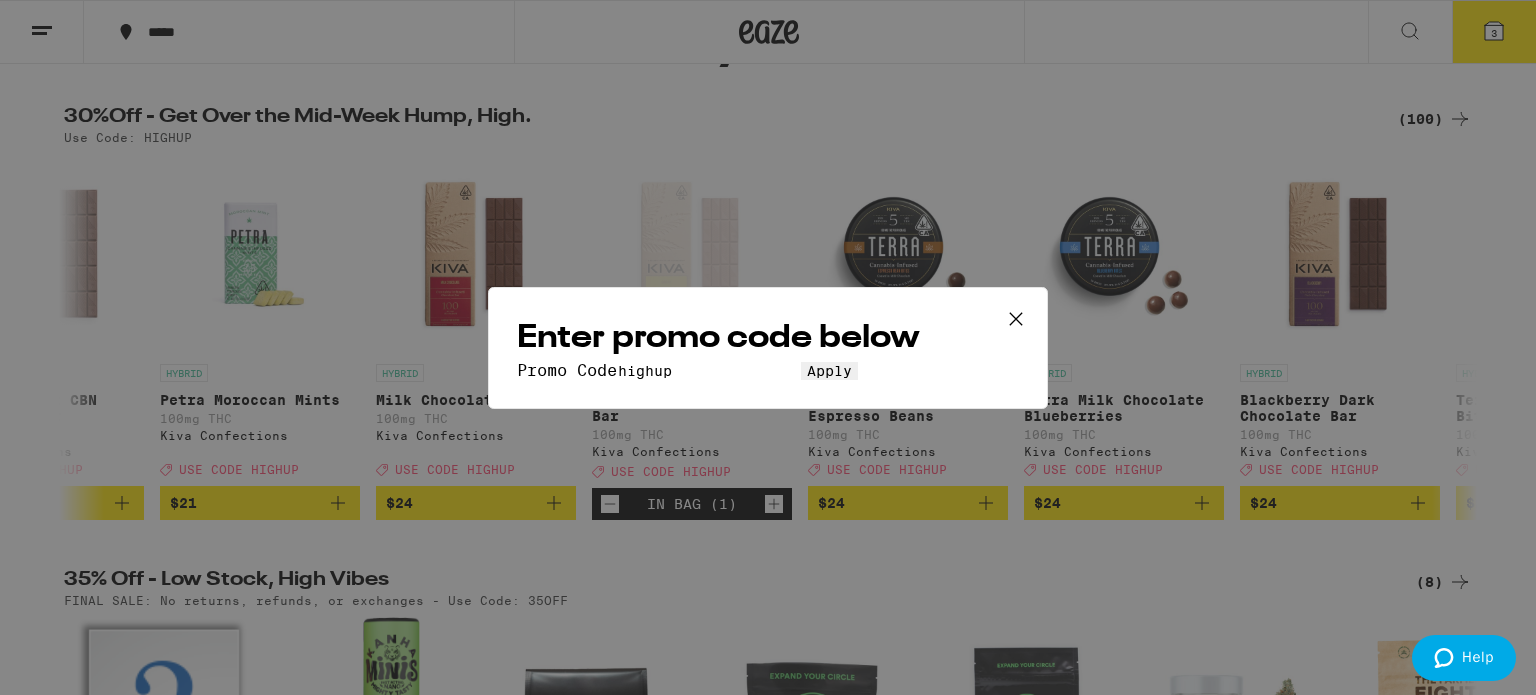 type on "highup" 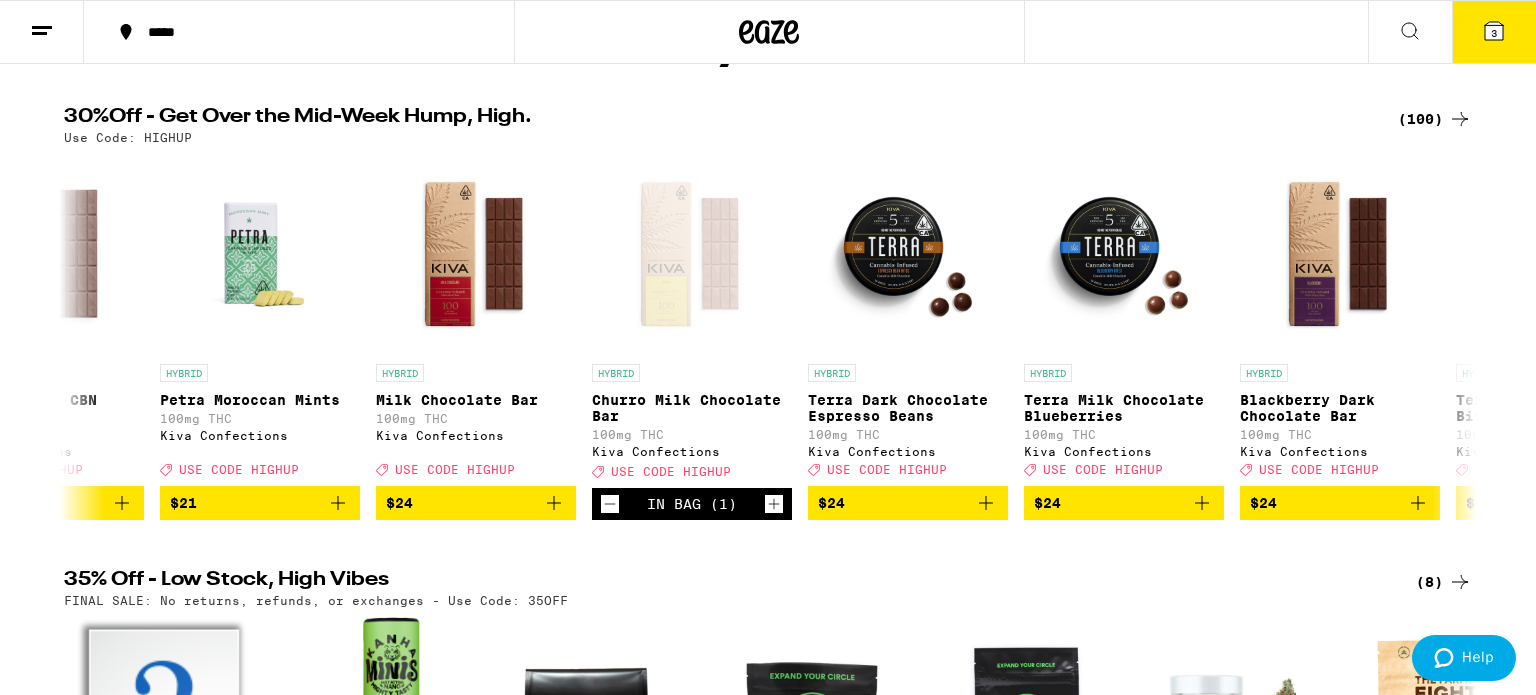 click on "3" at bounding box center [1494, 32] 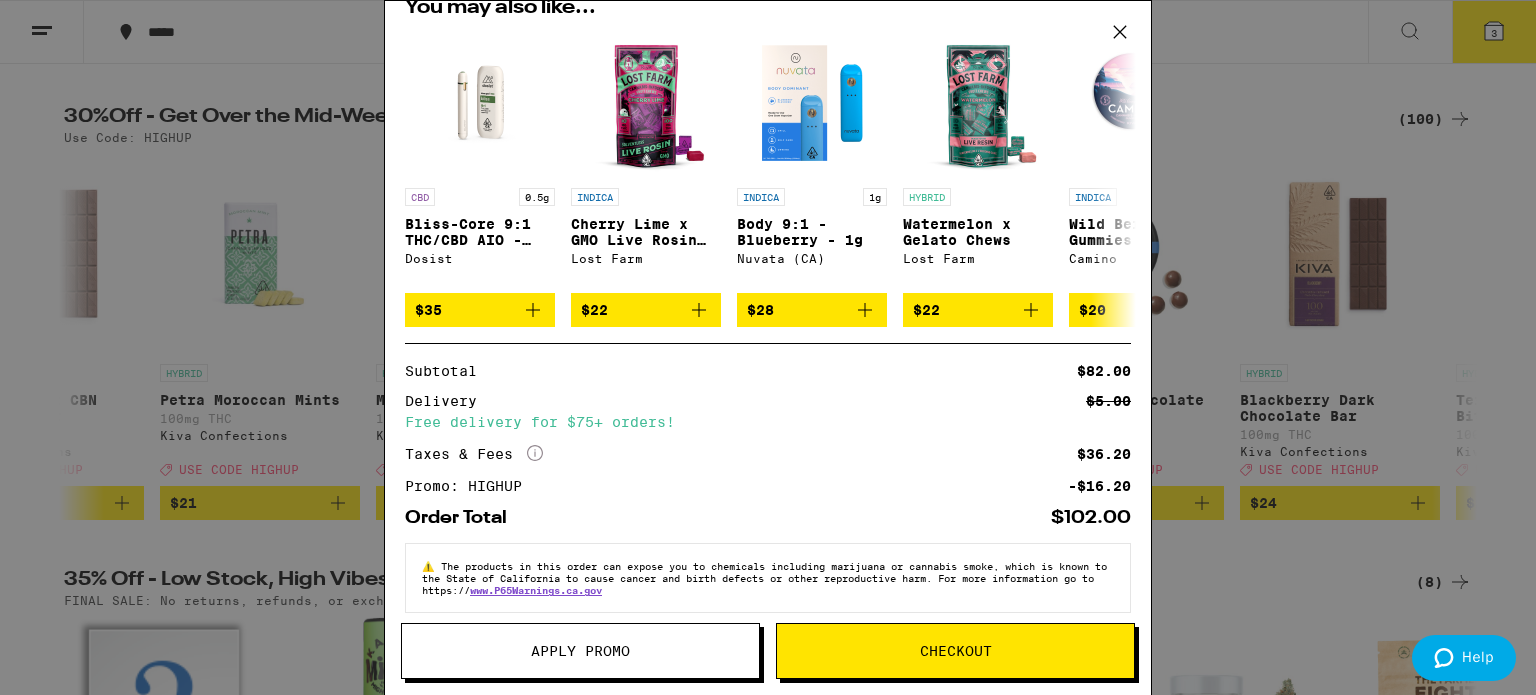 scroll, scrollTop: 327, scrollLeft: 0, axis: vertical 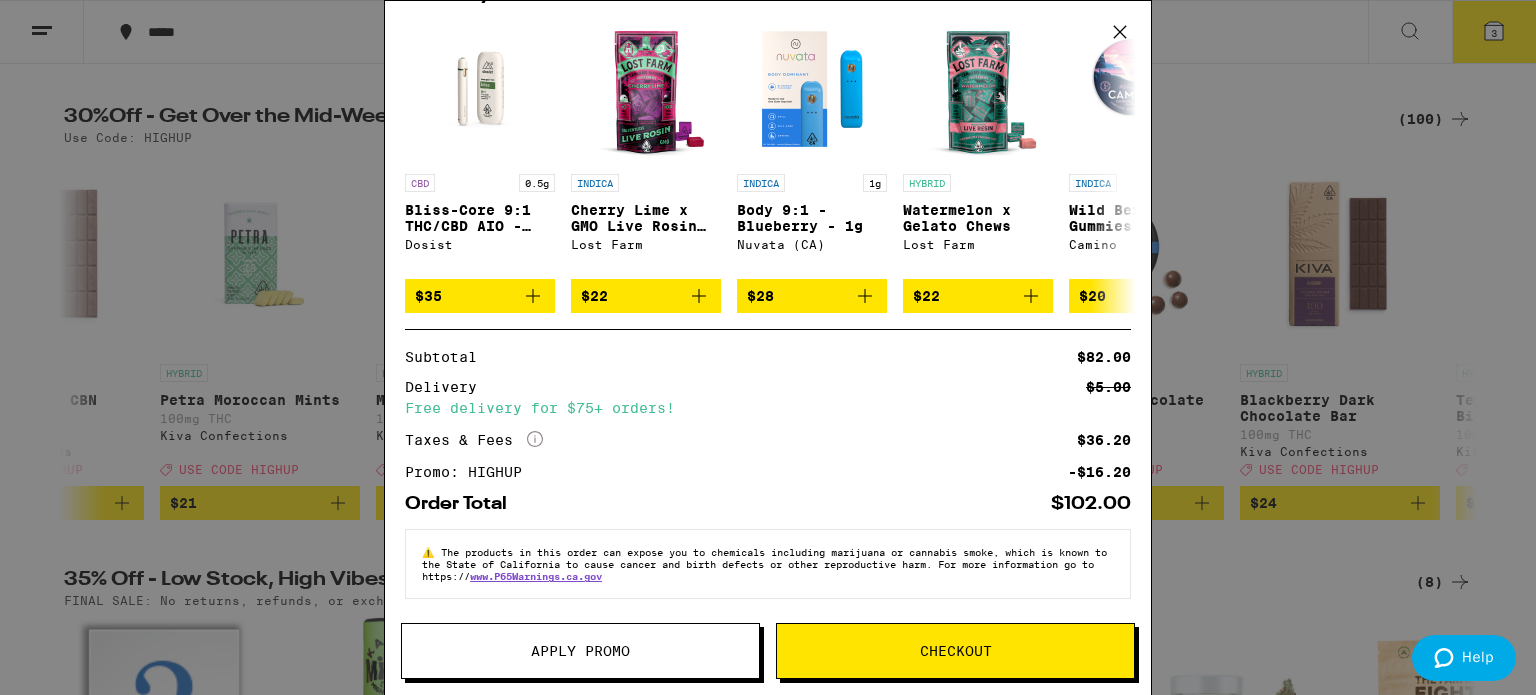 click on "Checkout" at bounding box center (955, 651) 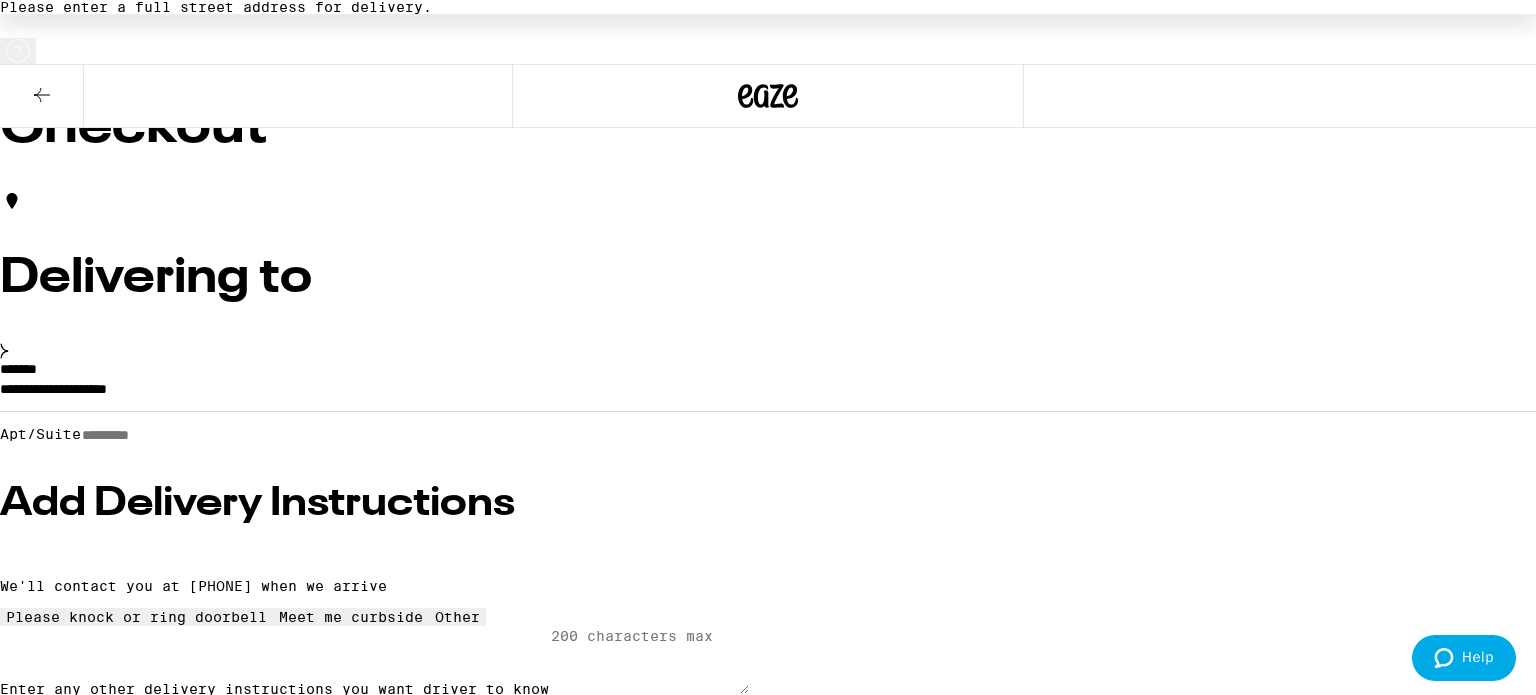scroll, scrollTop: 0, scrollLeft: 0, axis: both 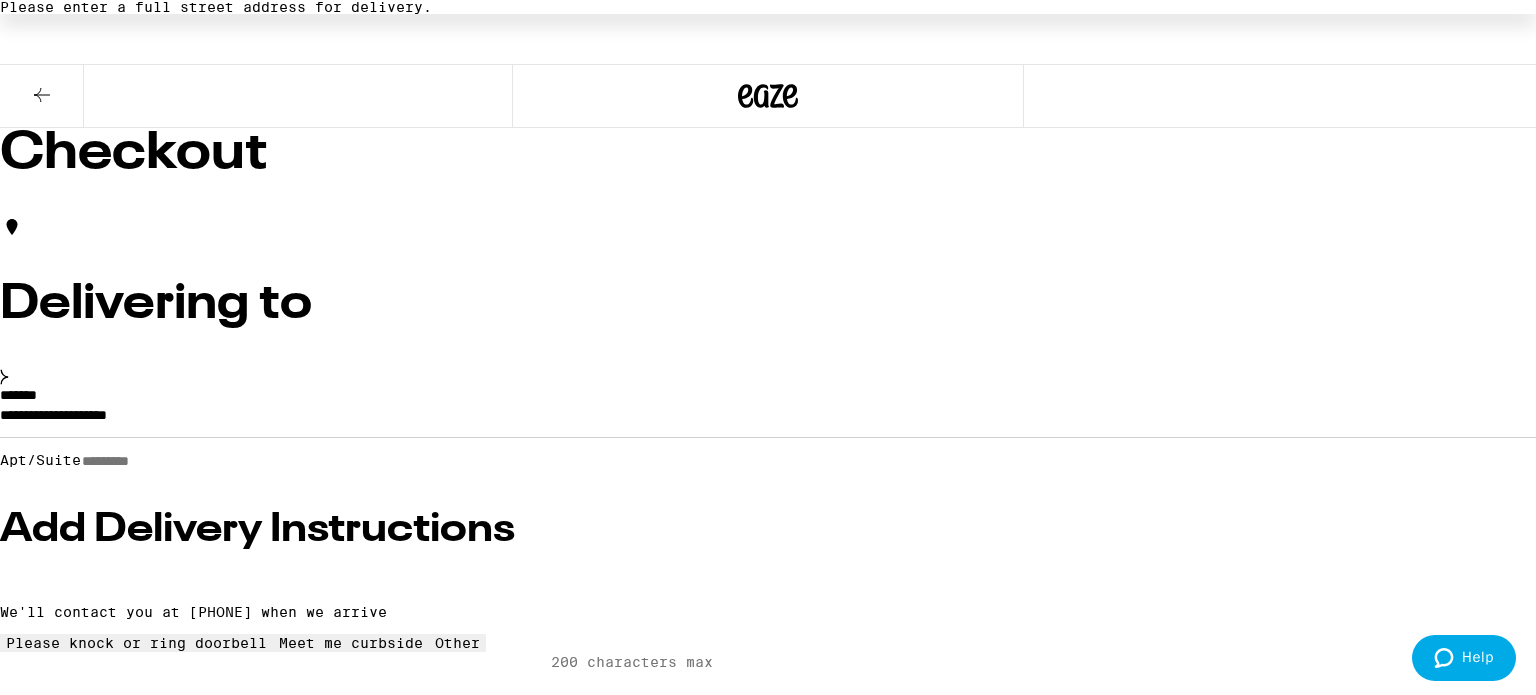 click 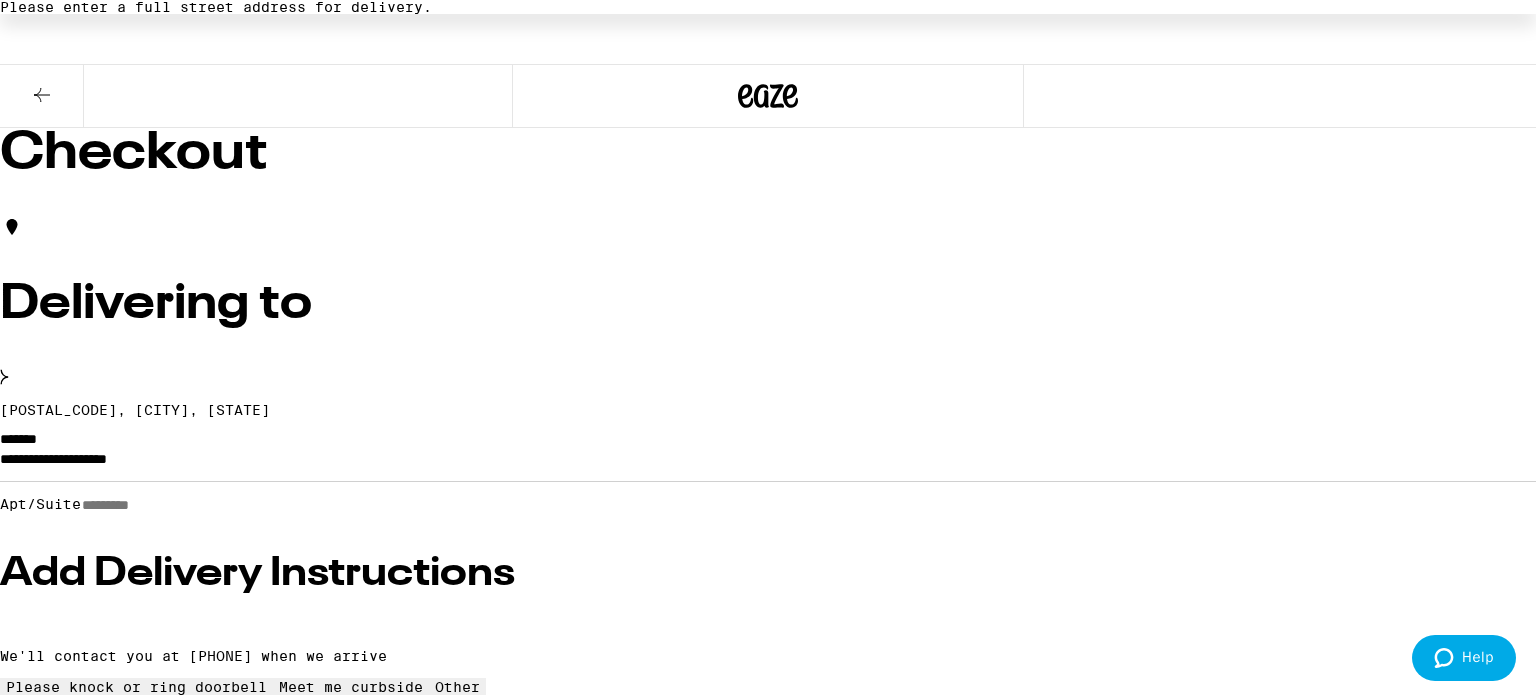 click on "[POSTAL_CODE], [CITY], [STATE]" at bounding box center (768, 410) 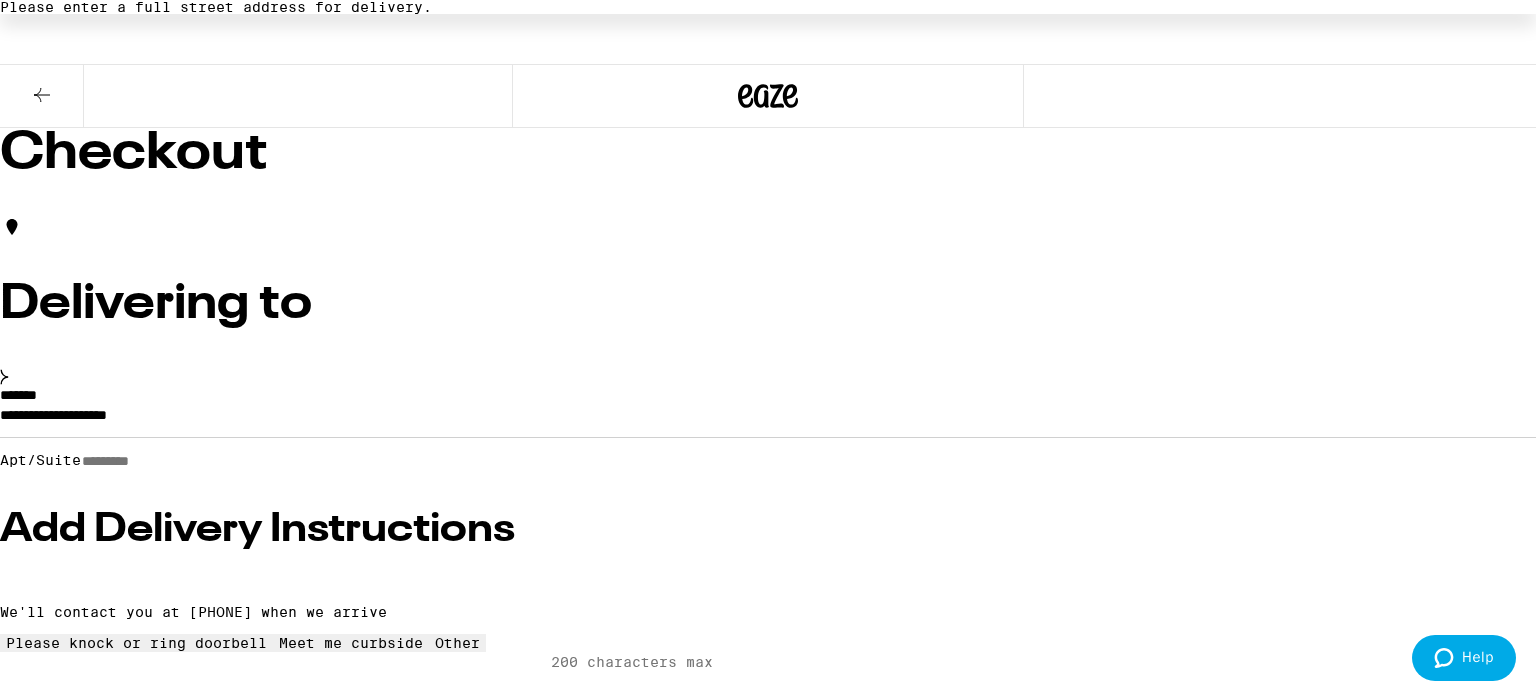 click on "**********" at bounding box center [768, 420] 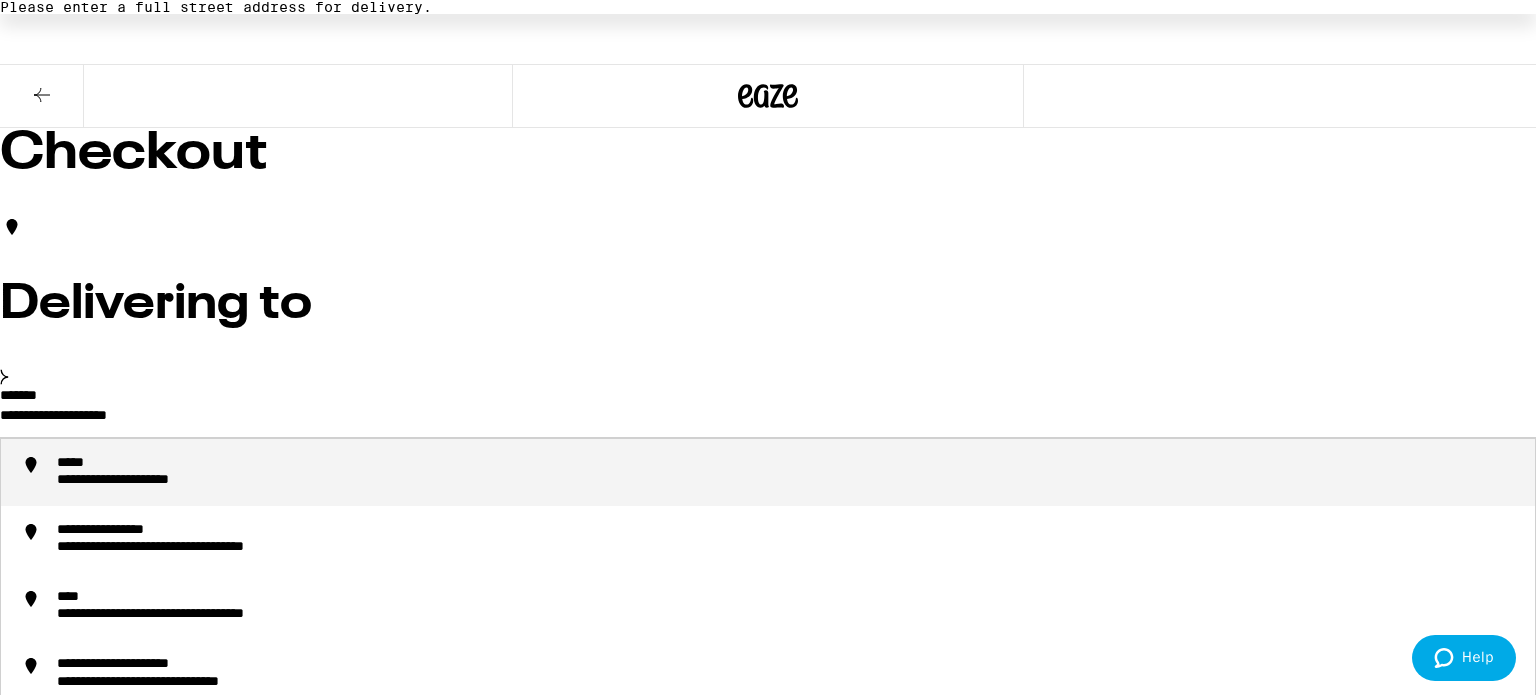 click on "**********" at bounding box center [768, 420] 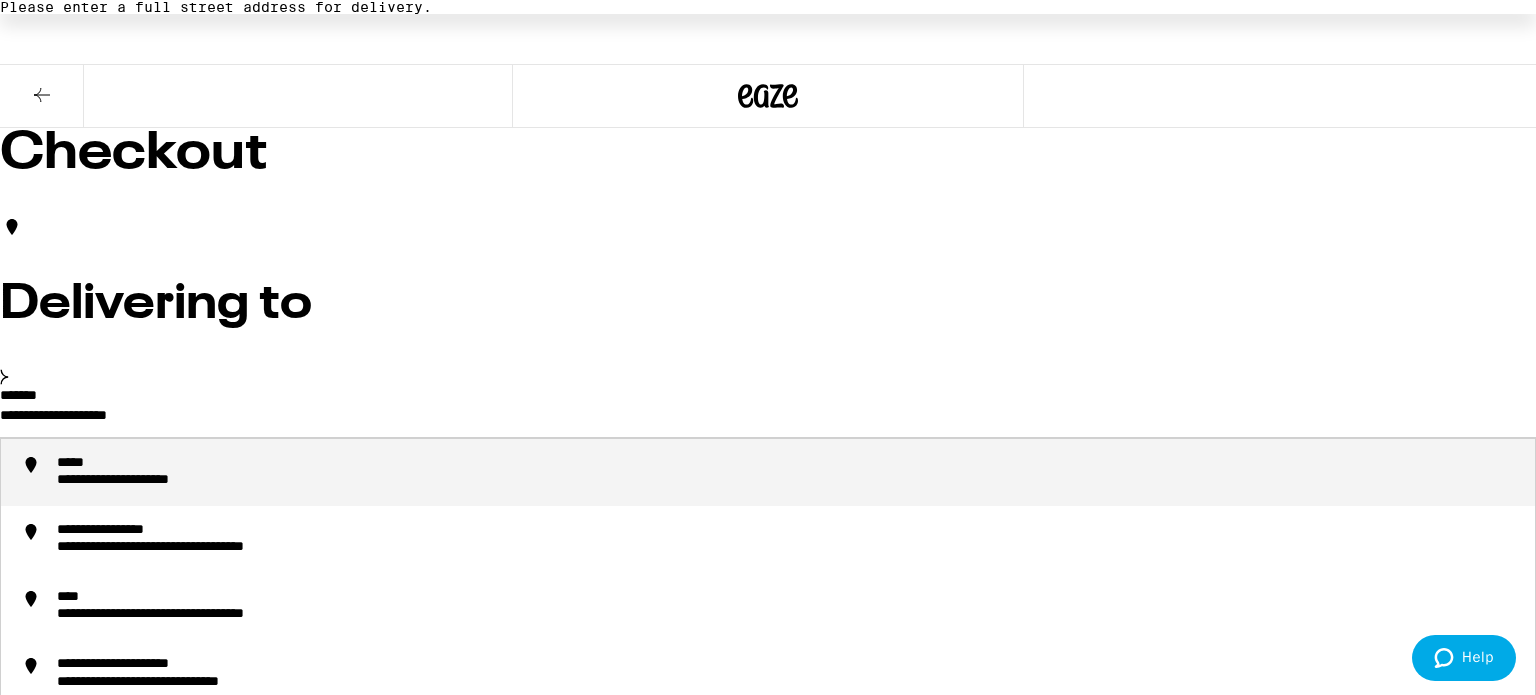 click on "**********" at bounding box center [768, 420] 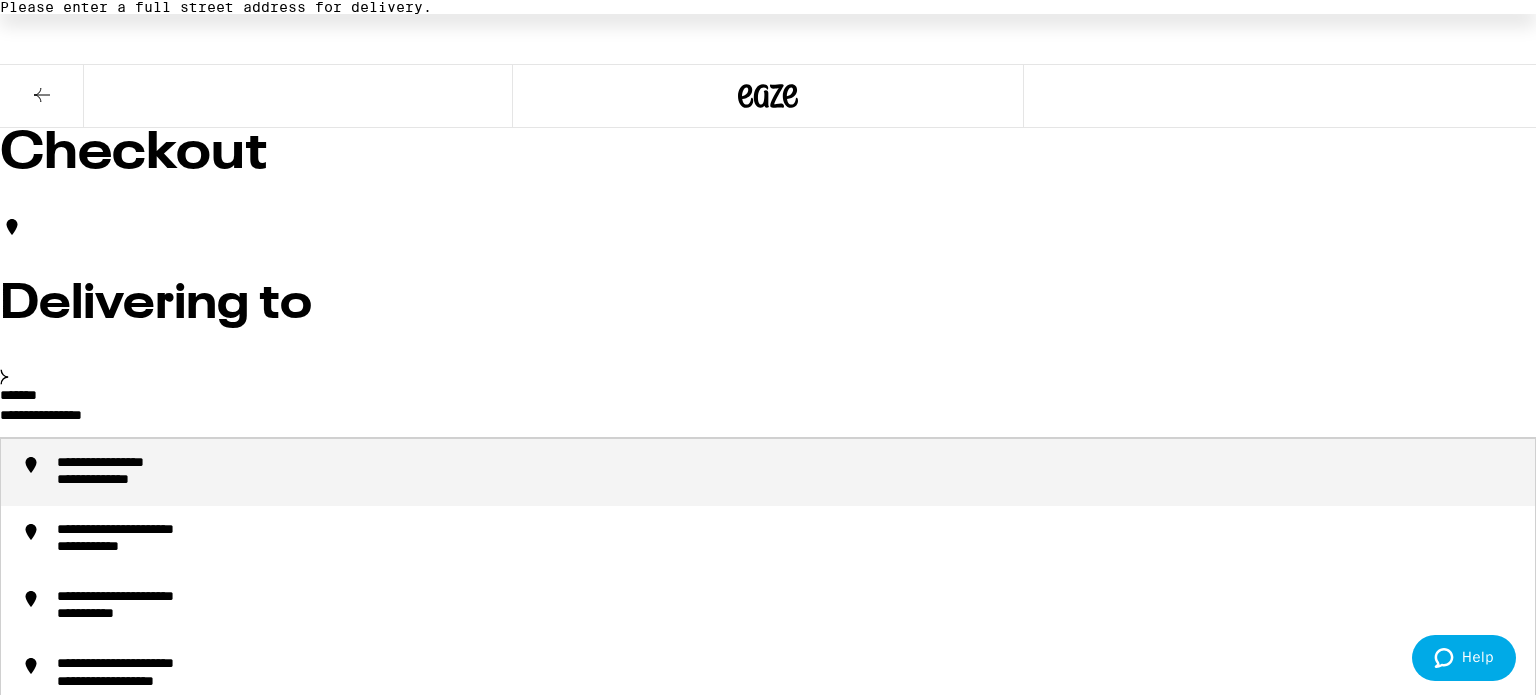 click on "**********" at bounding box center [788, 472] 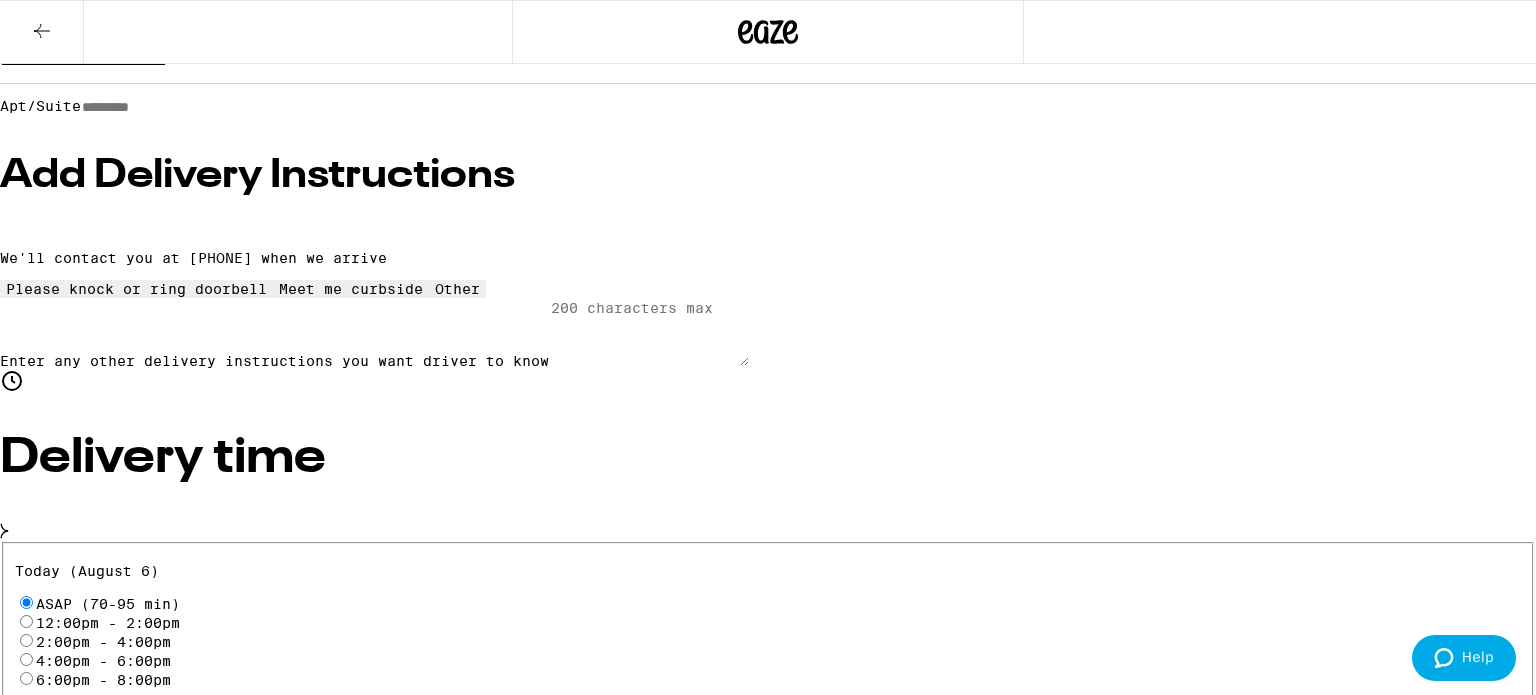 scroll, scrollTop: 291, scrollLeft: 0, axis: vertical 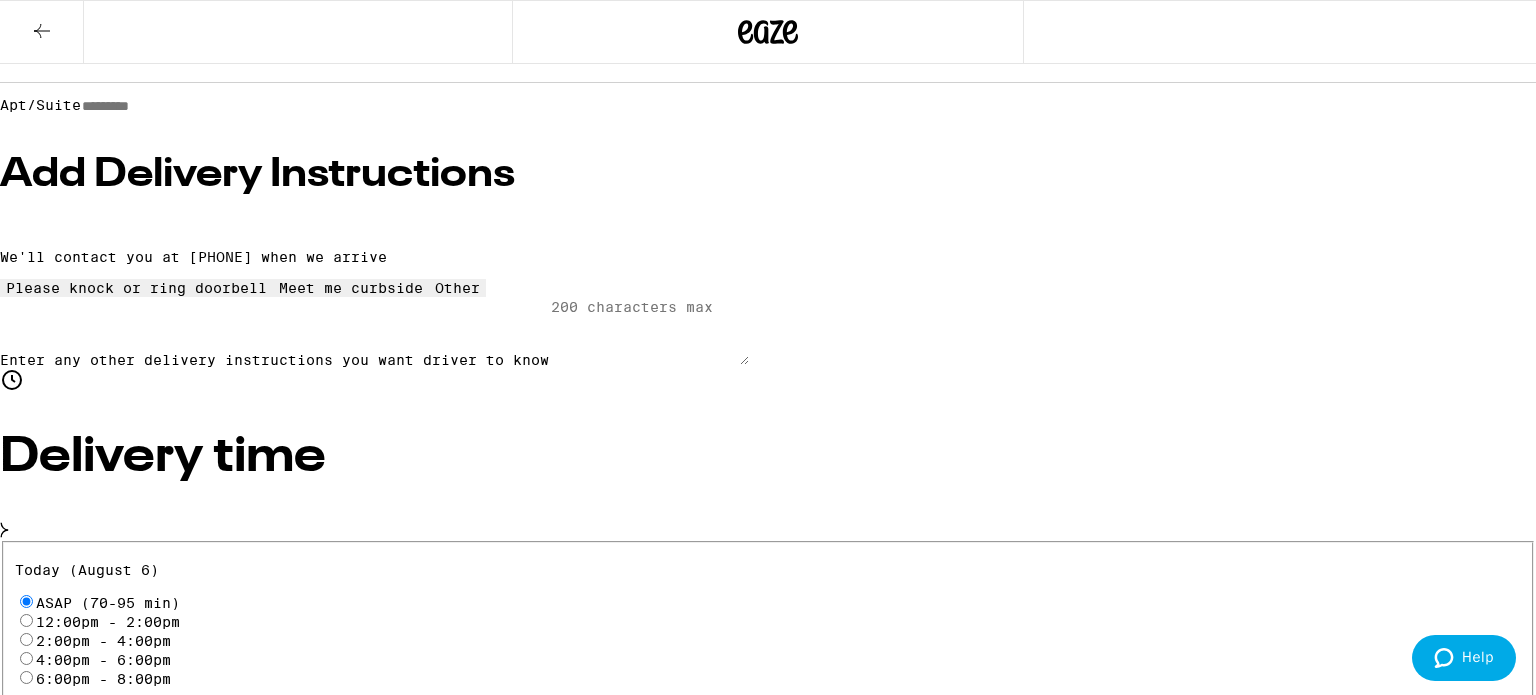 click on "12:00pm - 2:00pm" at bounding box center [26, 620] 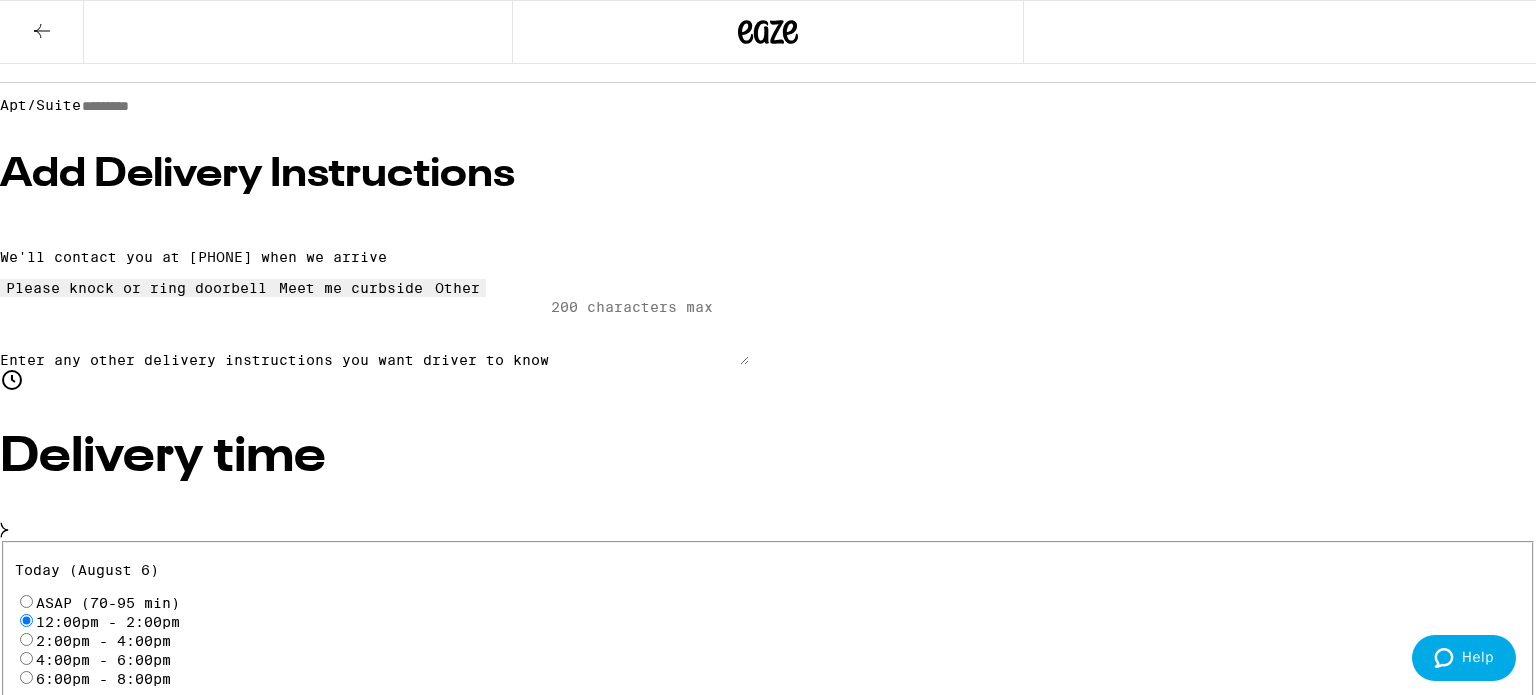 radio on "true" 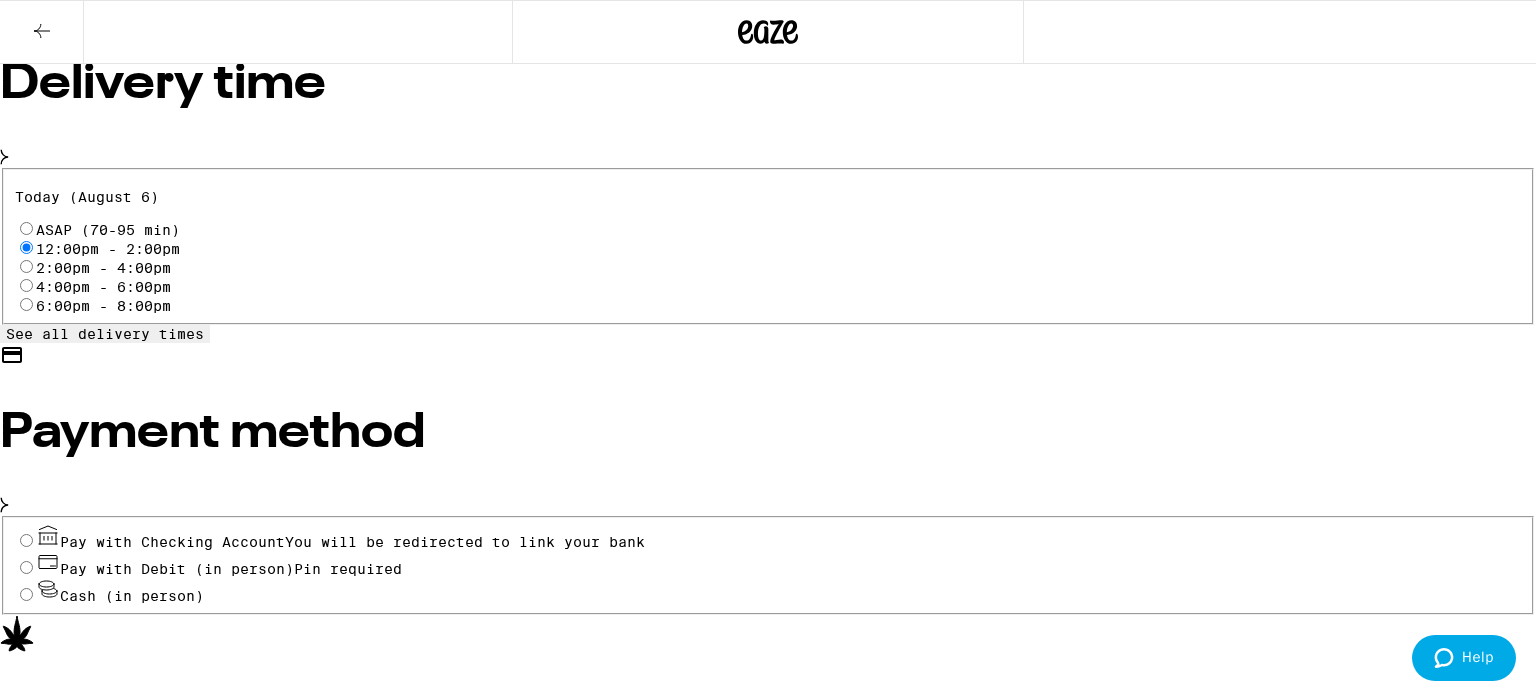 scroll, scrollTop: 672, scrollLeft: 0, axis: vertical 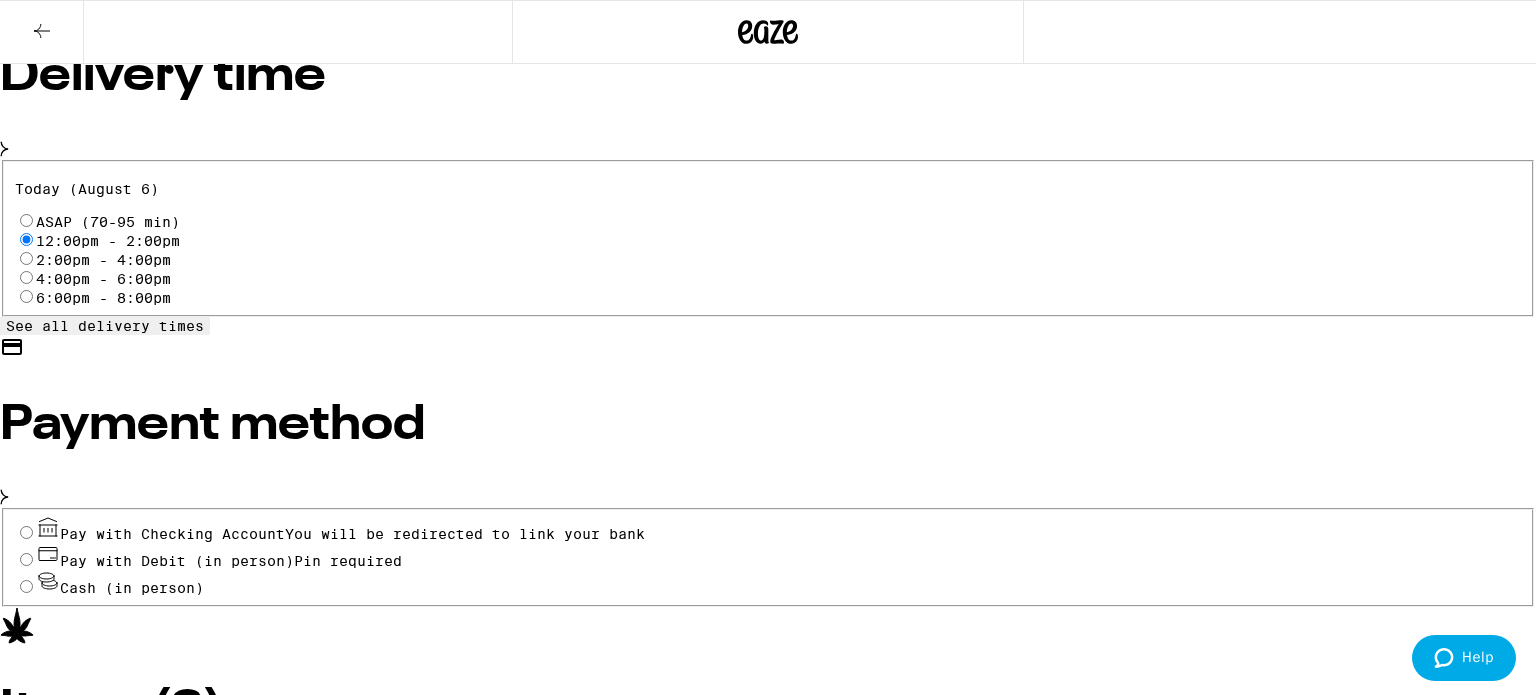 click on "Pay with Debit (in person) Pin required" at bounding box center (26, 559) 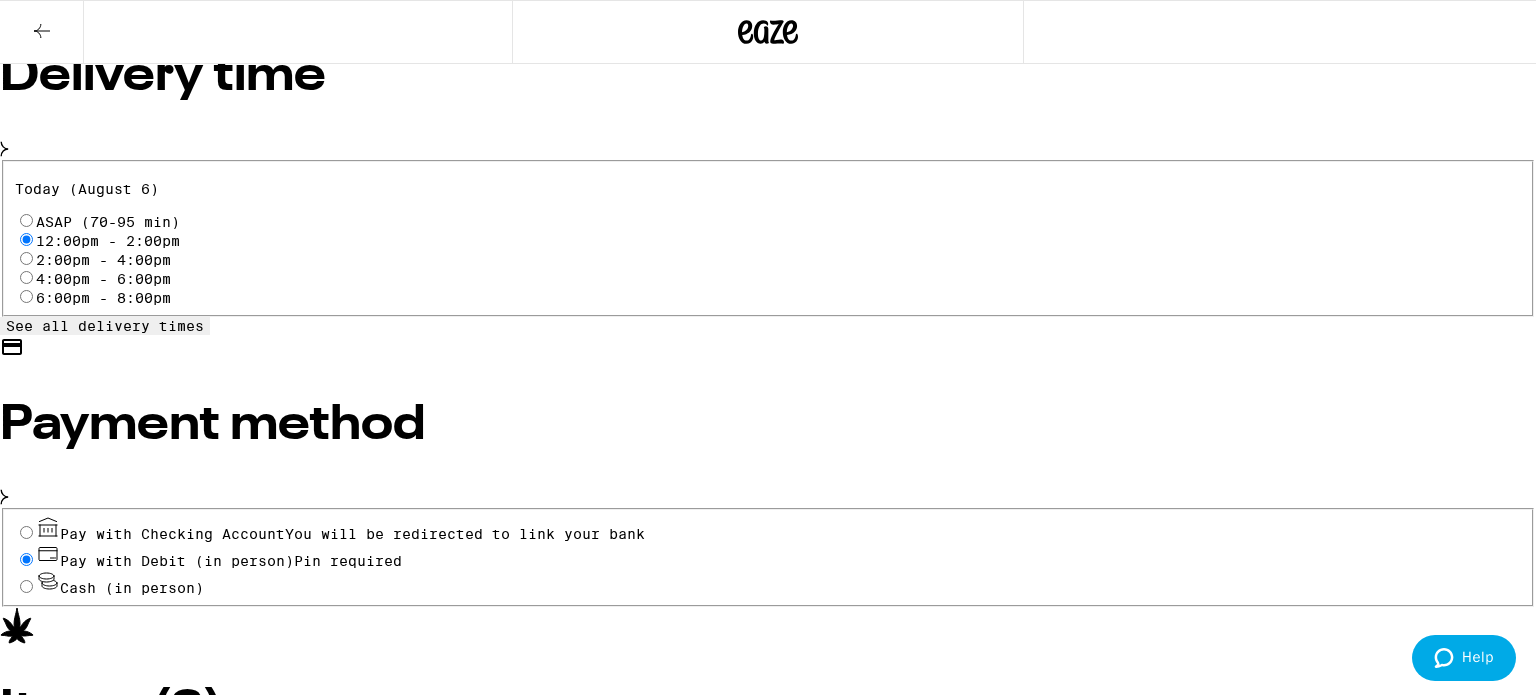radio on "true" 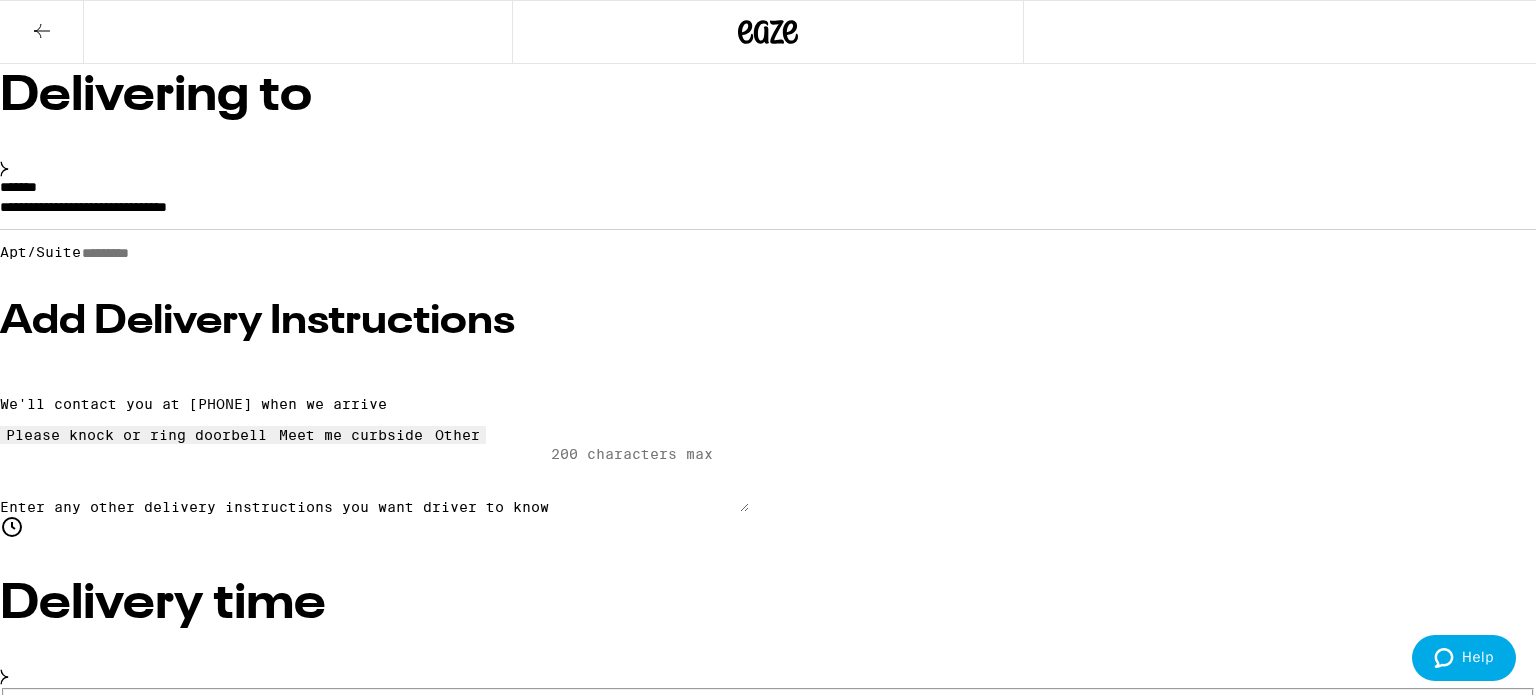 scroll, scrollTop: 147, scrollLeft: 0, axis: vertical 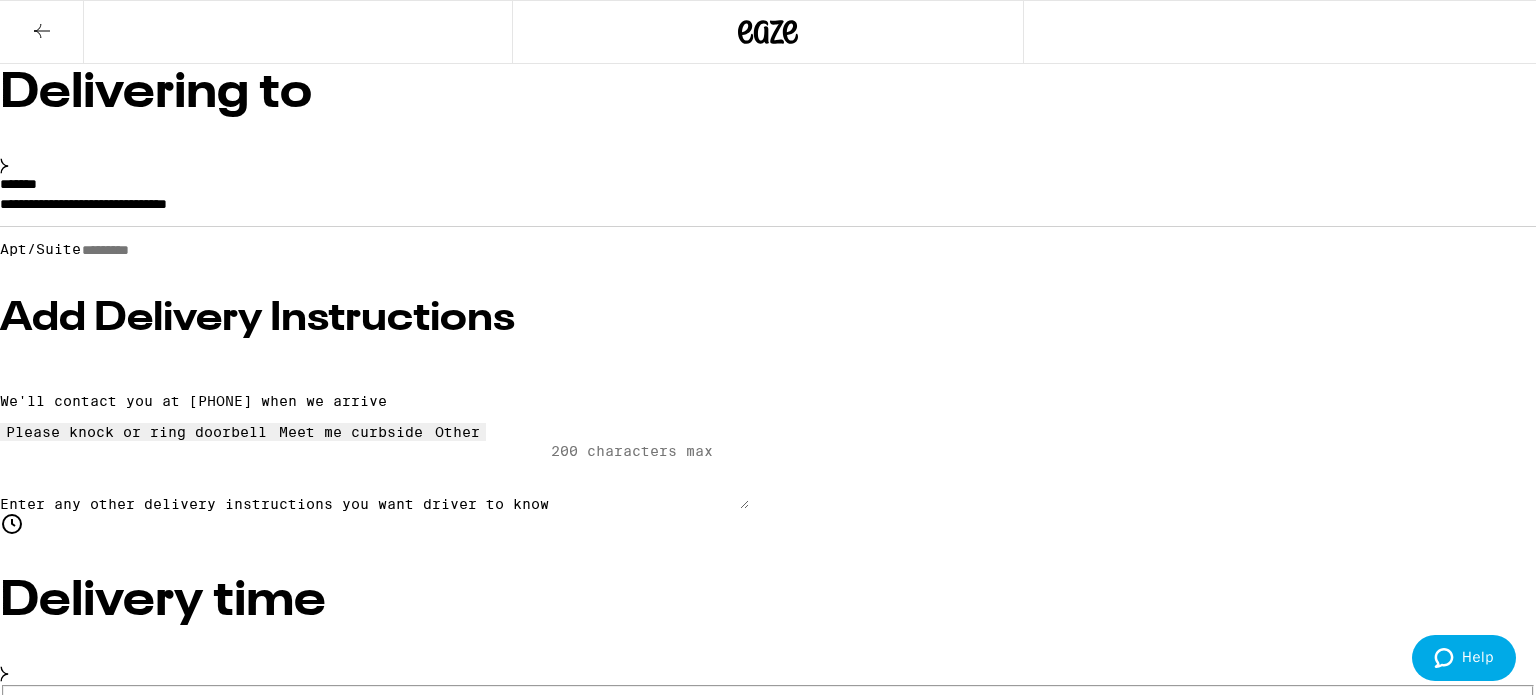 click on "$ 8" at bounding box center [768, 1826] 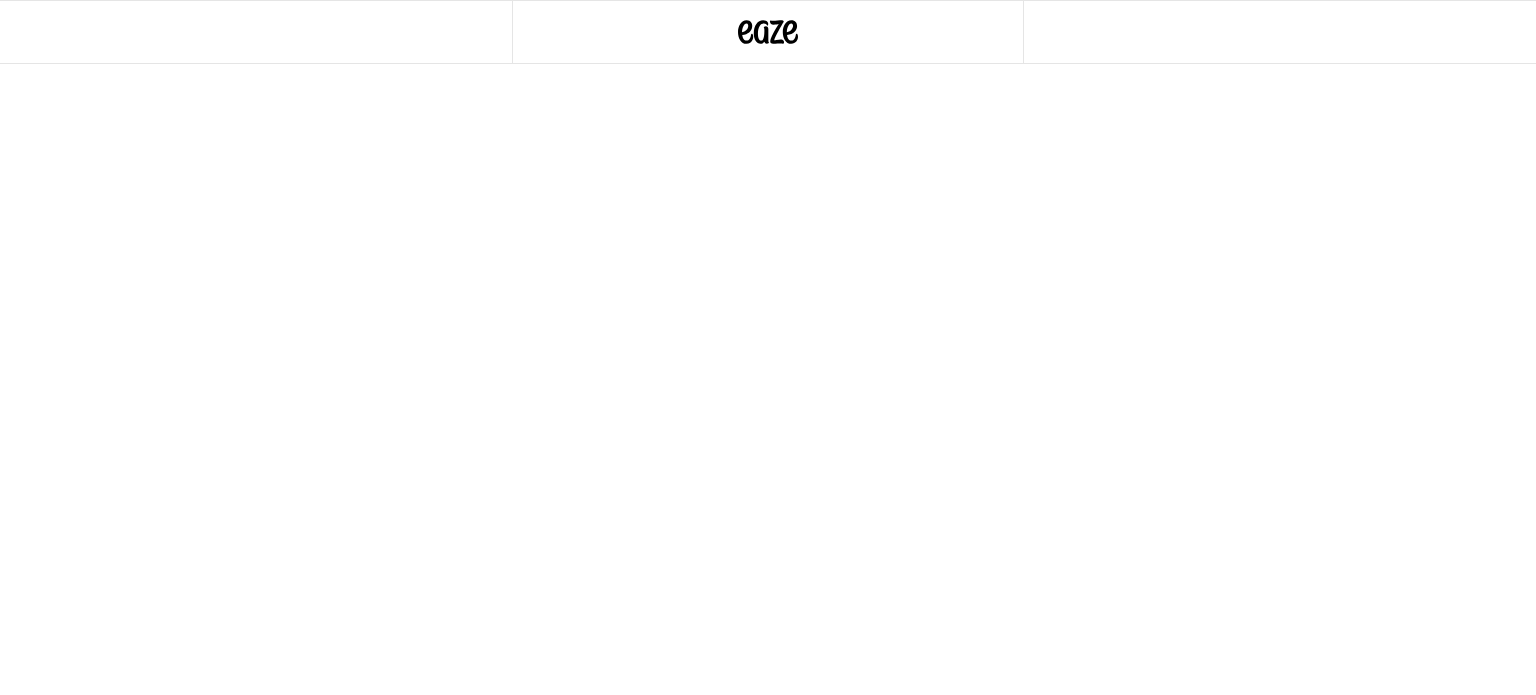 scroll, scrollTop: 0, scrollLeft: 0, axis: both 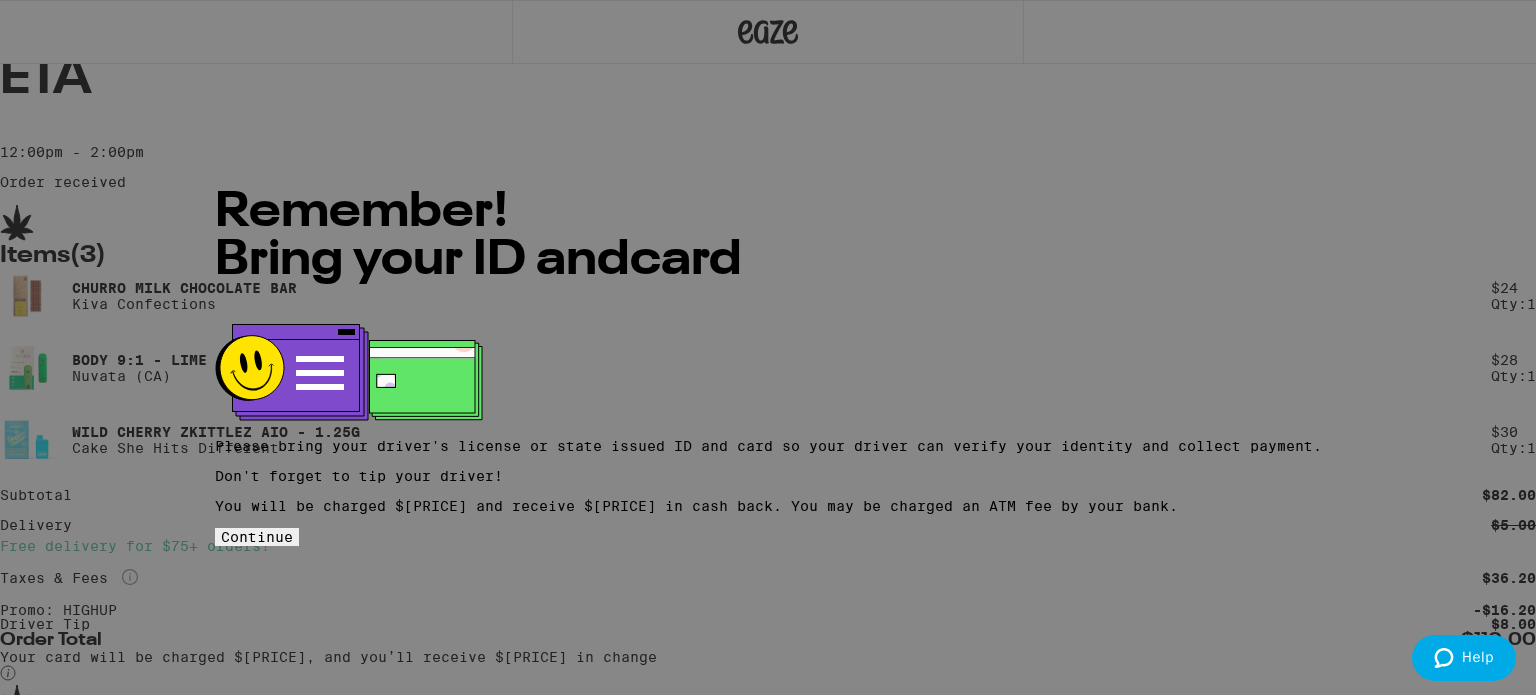 click on "Continue" at bounding box center [257, 537] 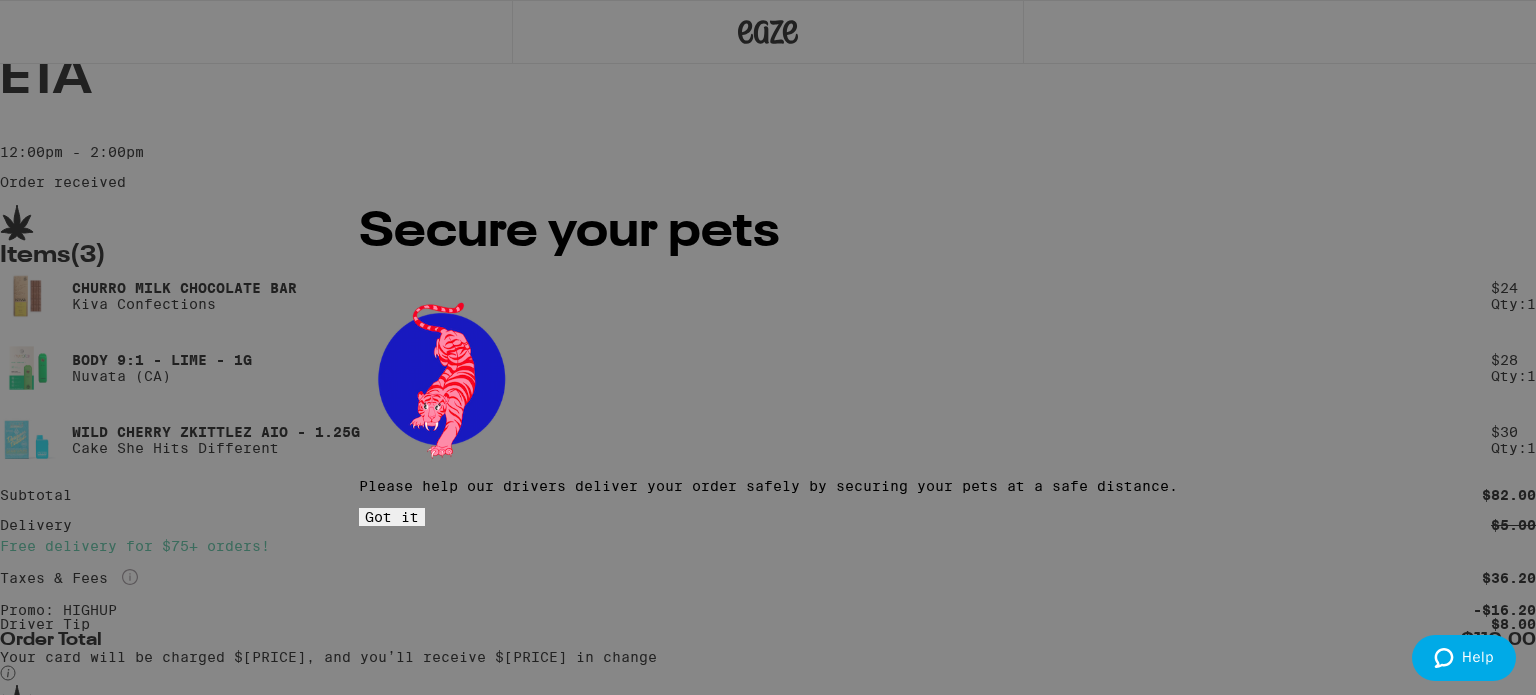 click on "Got it" at bounding box center [392, 517] 